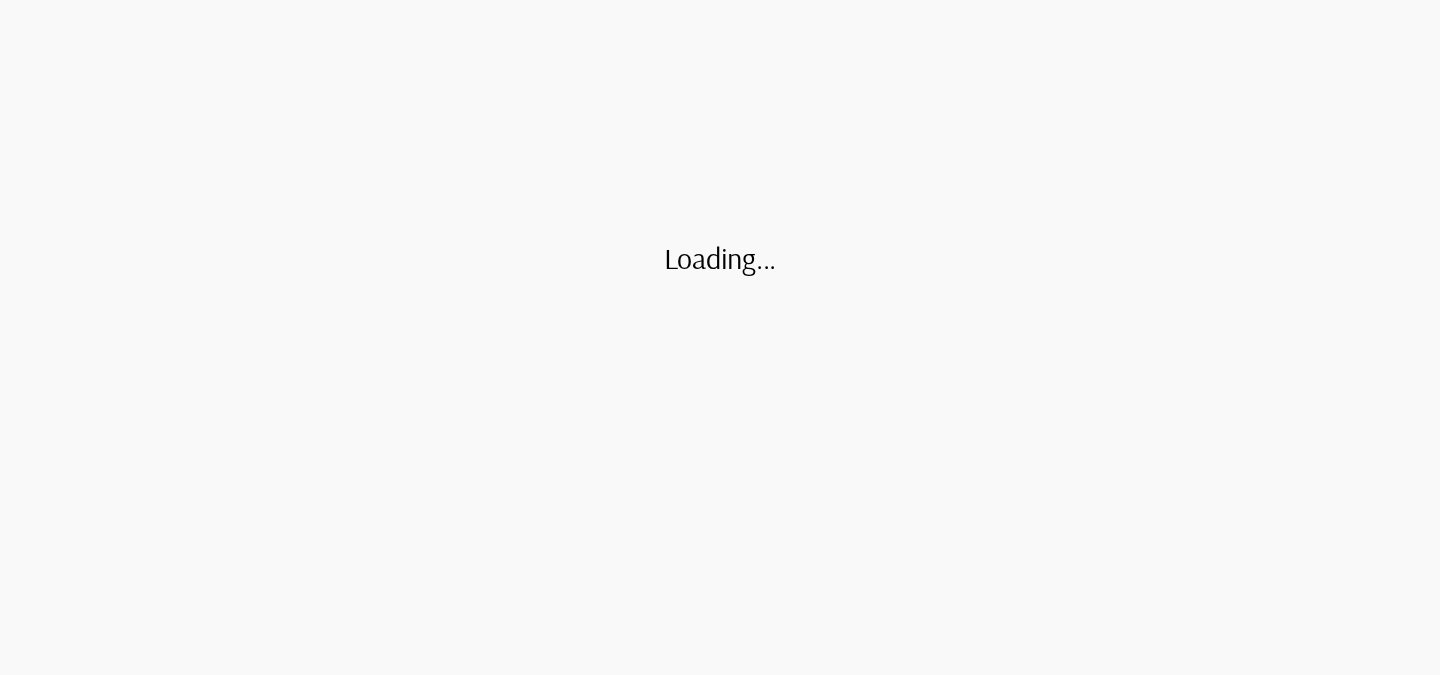 scroll, scrollTop: 0, scrollLeft: 0, axis: both 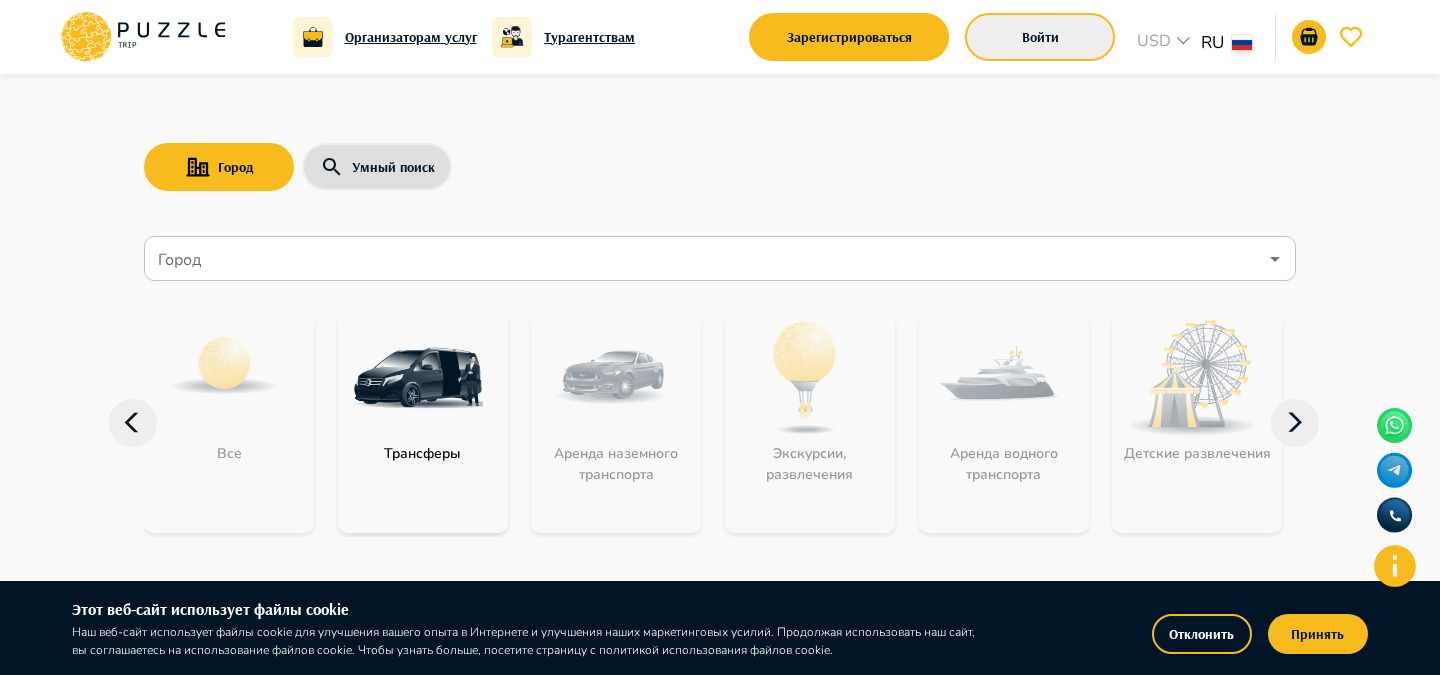 click on "Войти" at bounding box center (1040, 37) 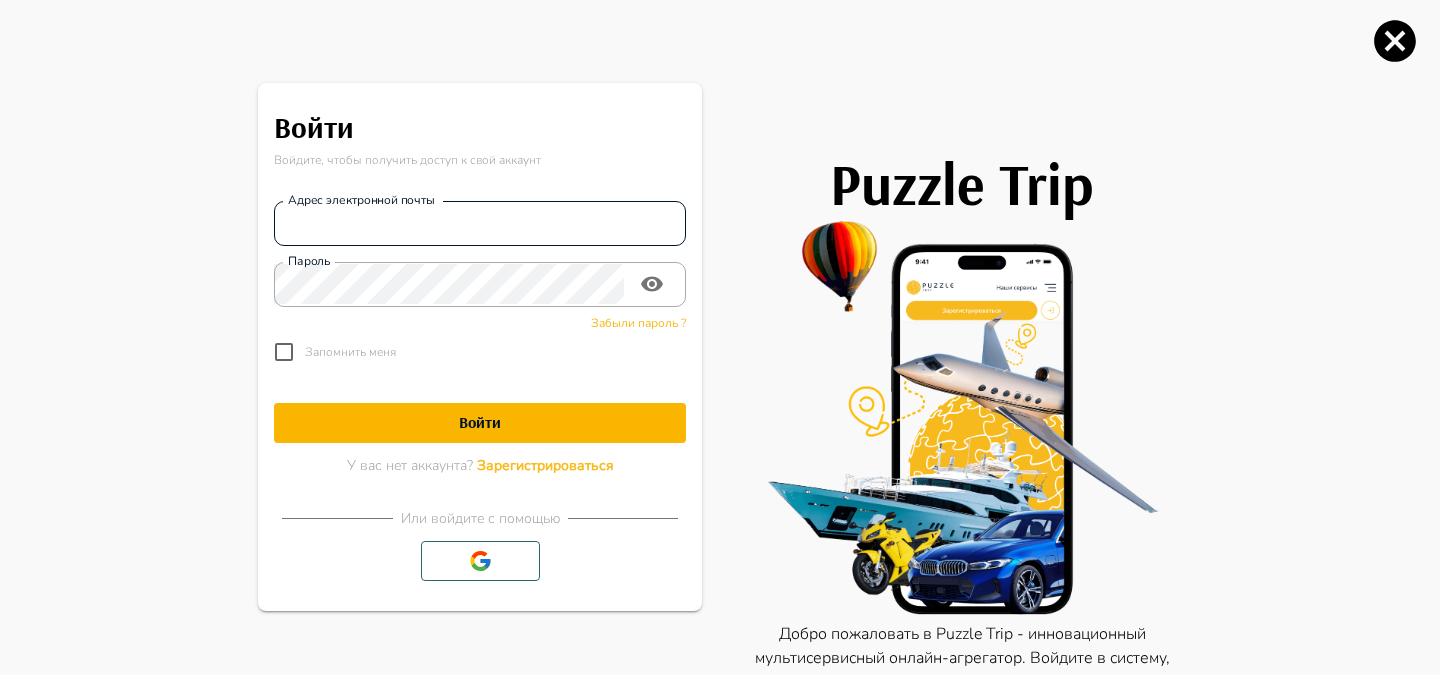 click on "Адрес электронной почты" at bounding box center [480, 223] 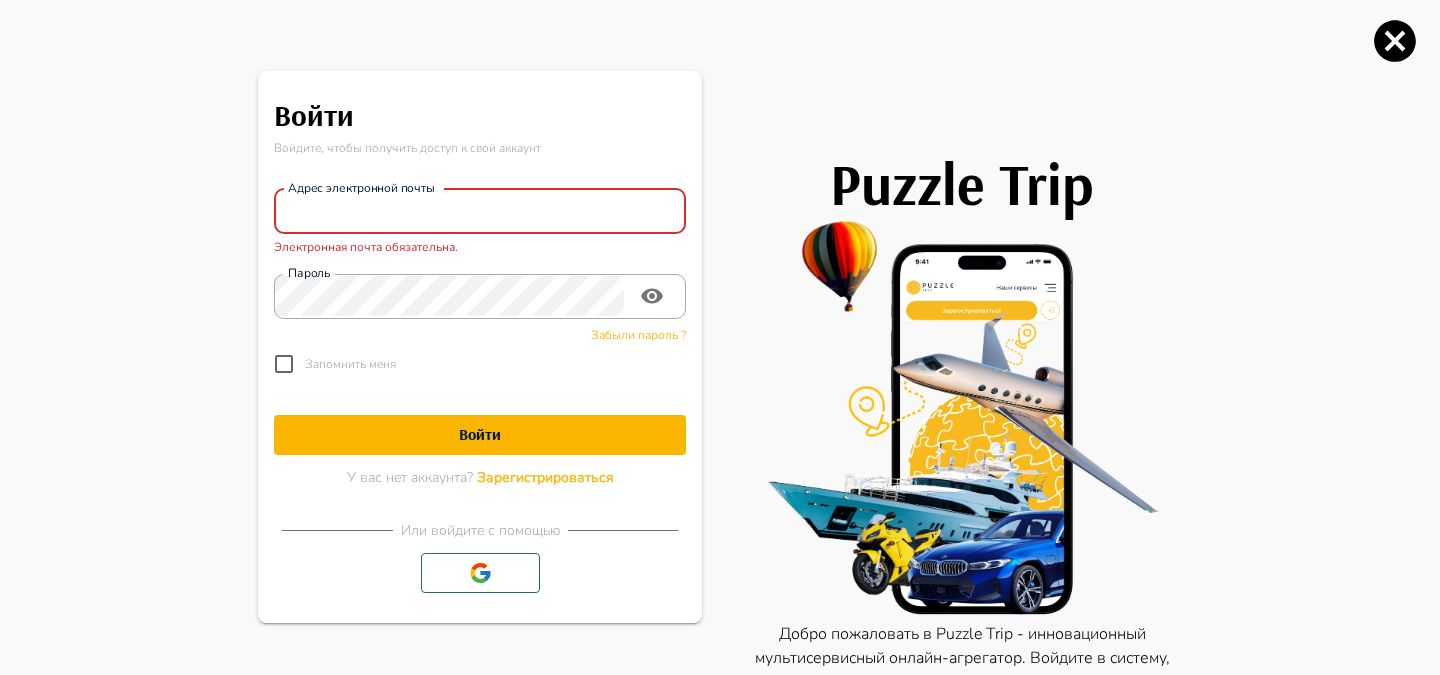 paste on "**********" 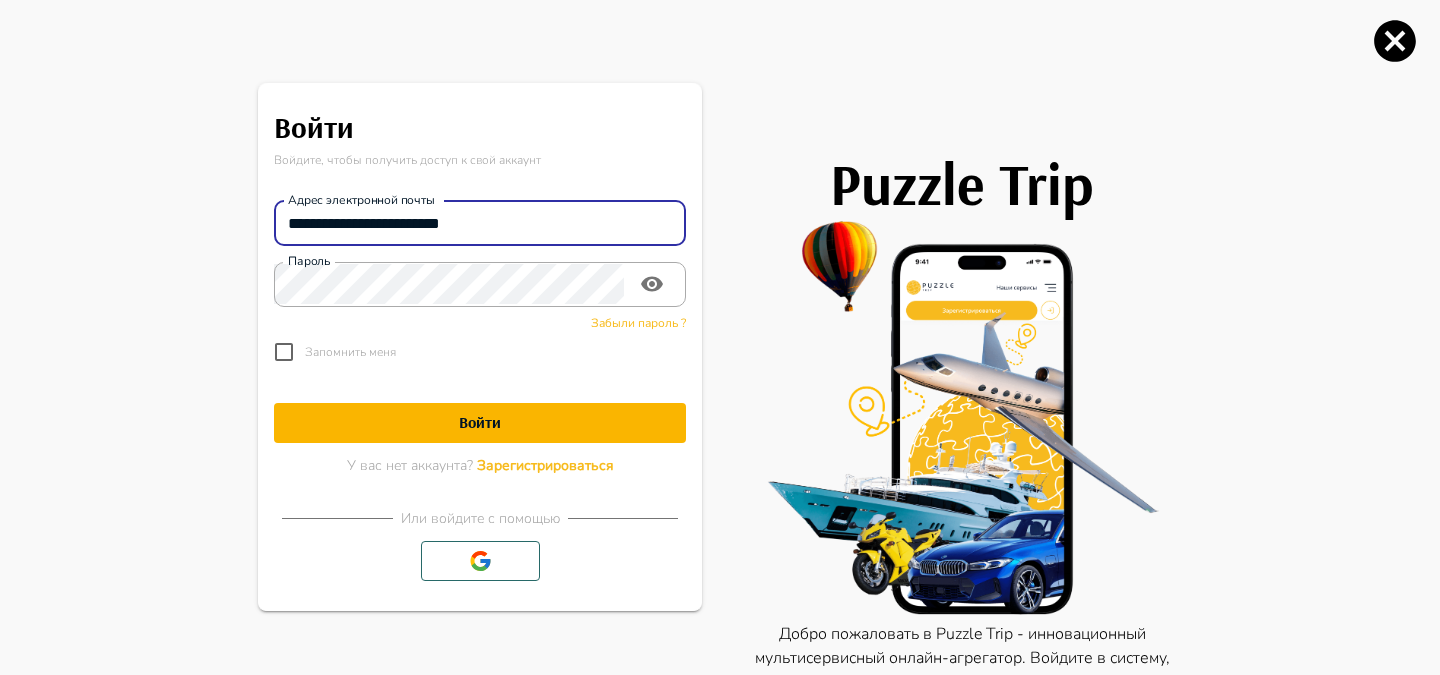 type on "**********" 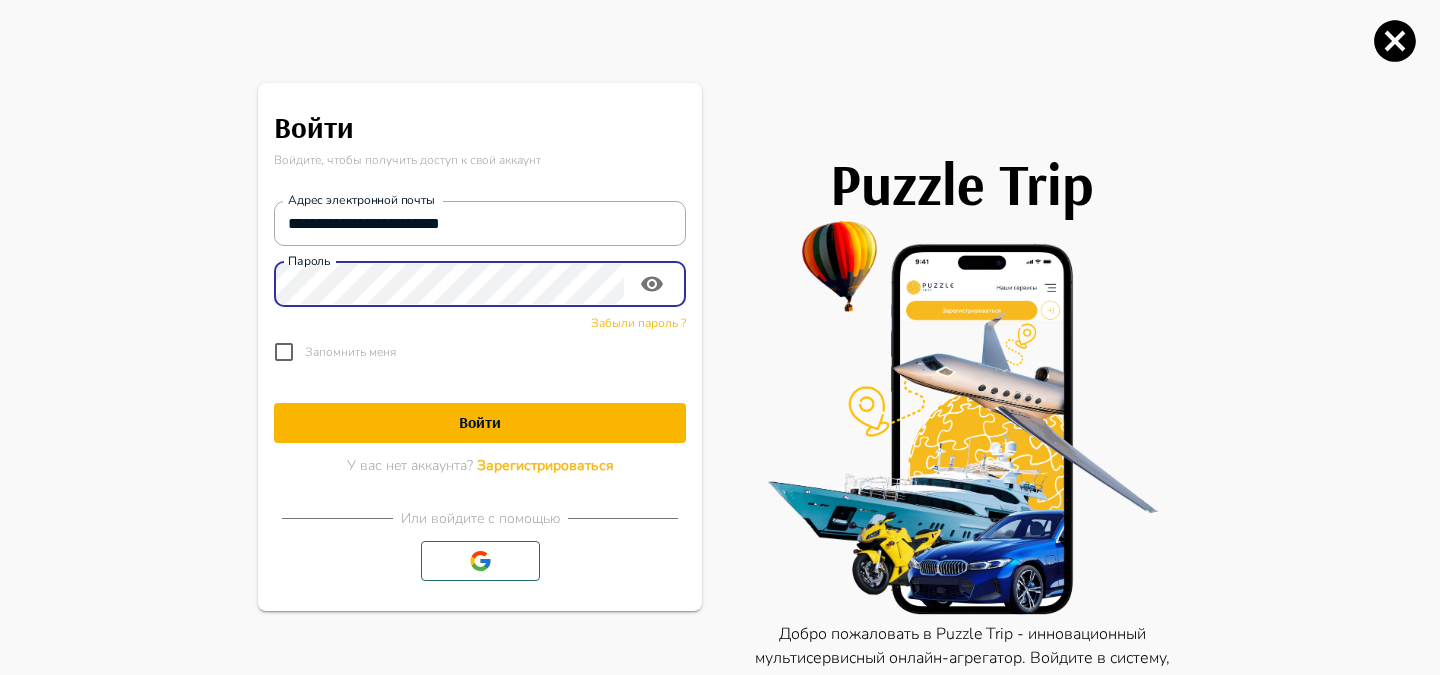 click on "Войти" at bounding box center [480, 423] 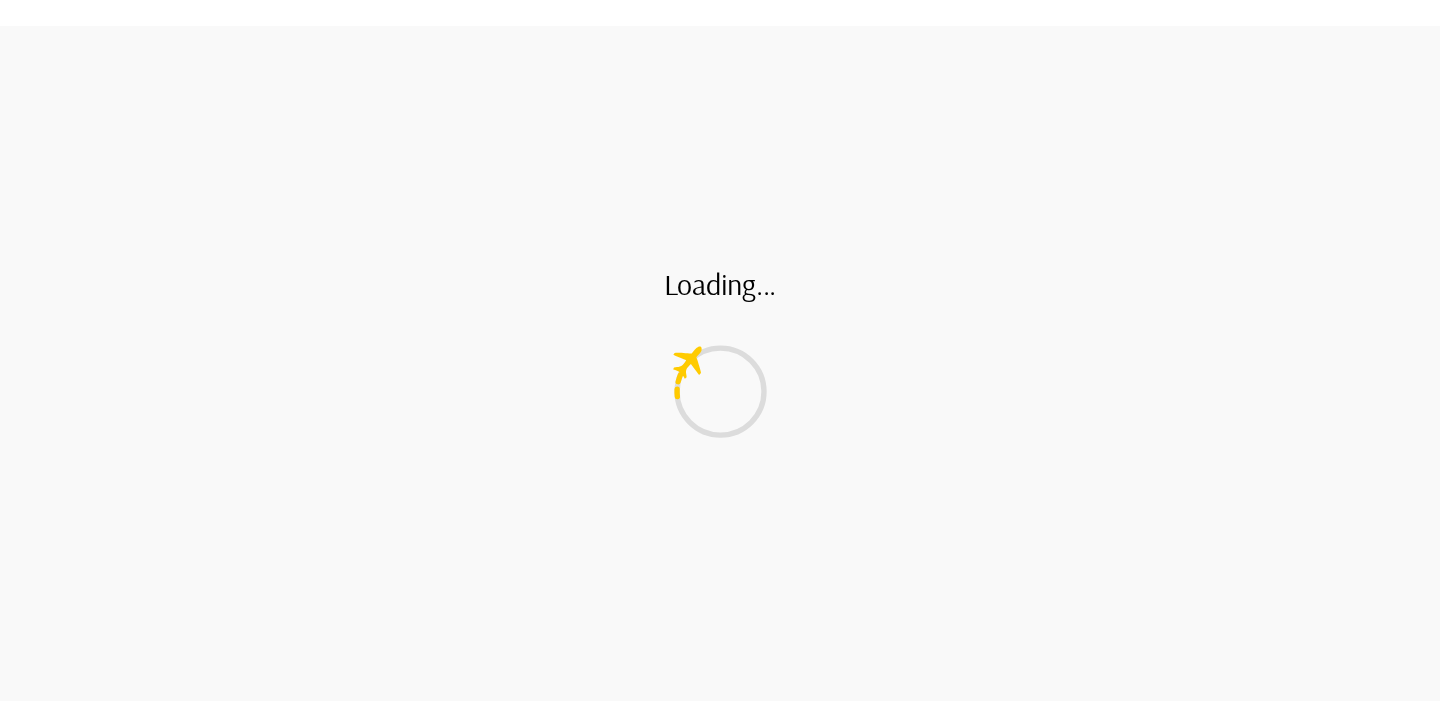 scroll, scrollTop: 0, scrollLeft: 0, axis: both 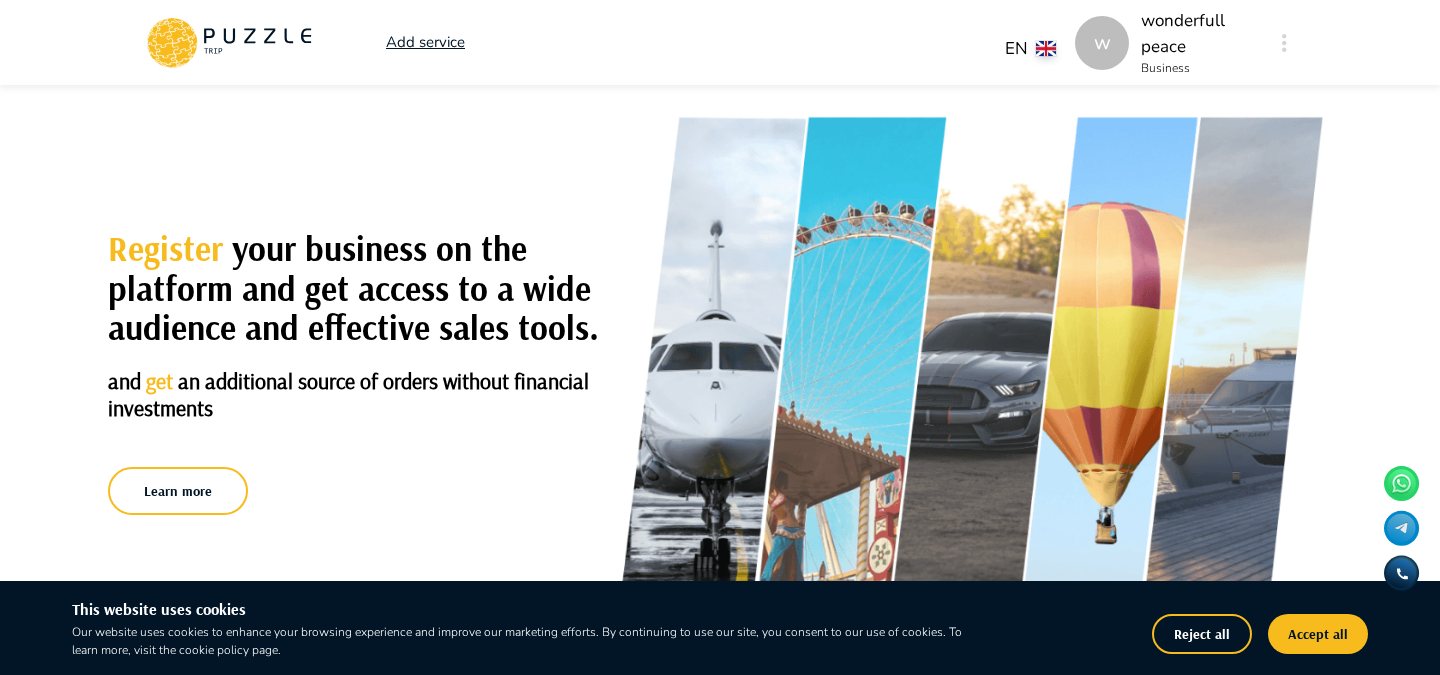 click on "Reject all" at bounding box center (1202, 634) 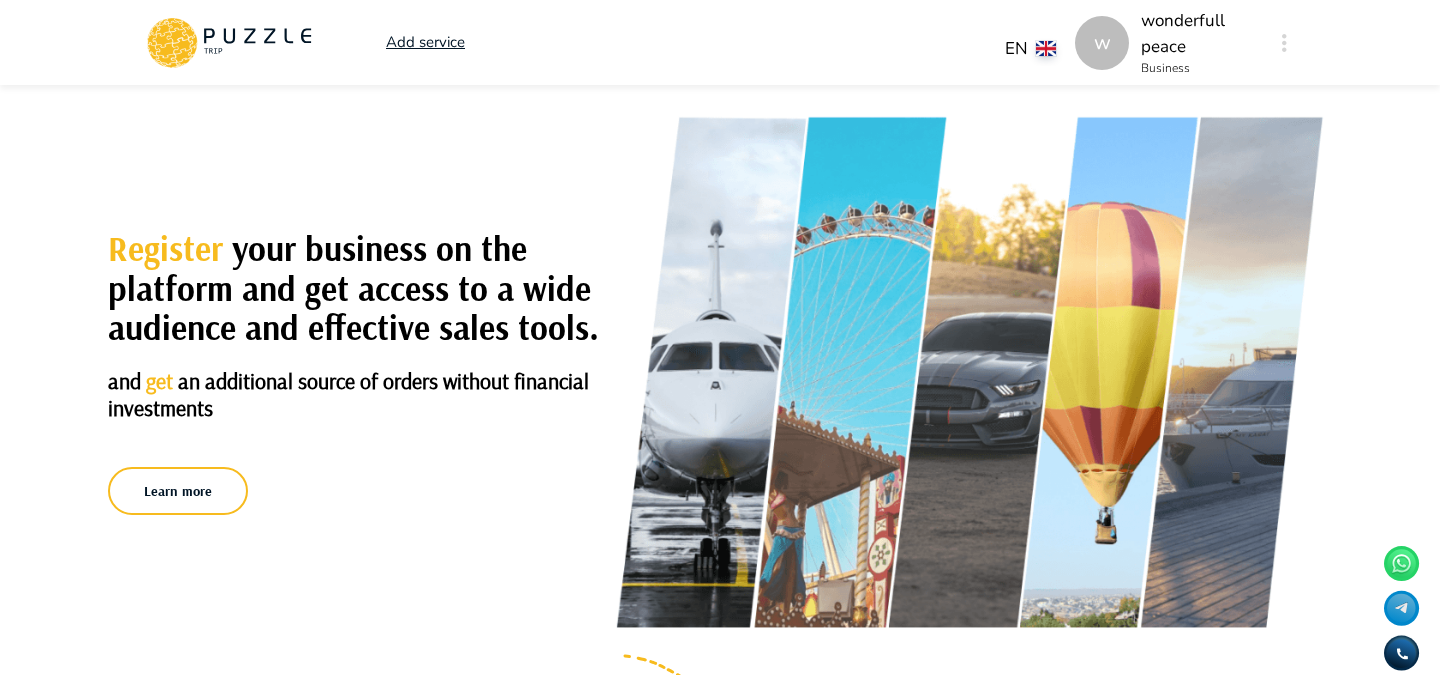 click 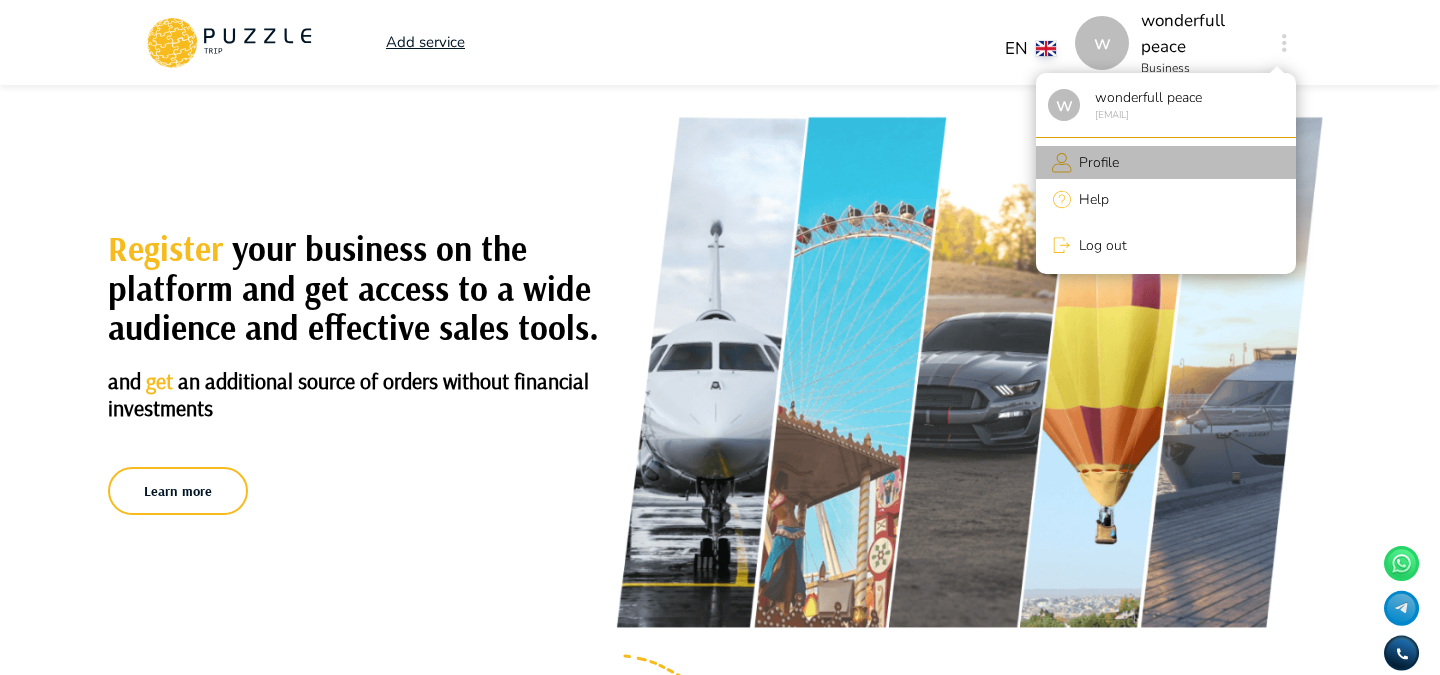 click on "Profile" at bounding box center (1166, 162) 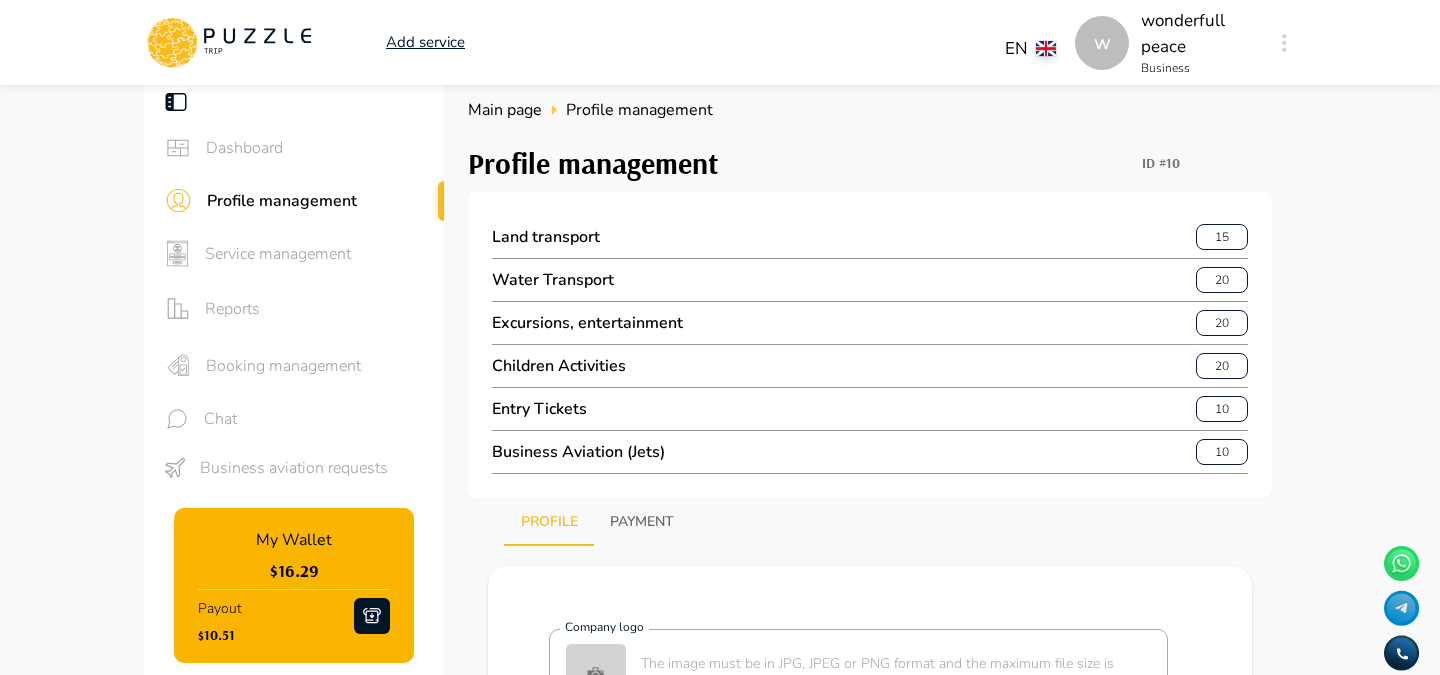 click on "Booking management" at bounding box center (294, 365) 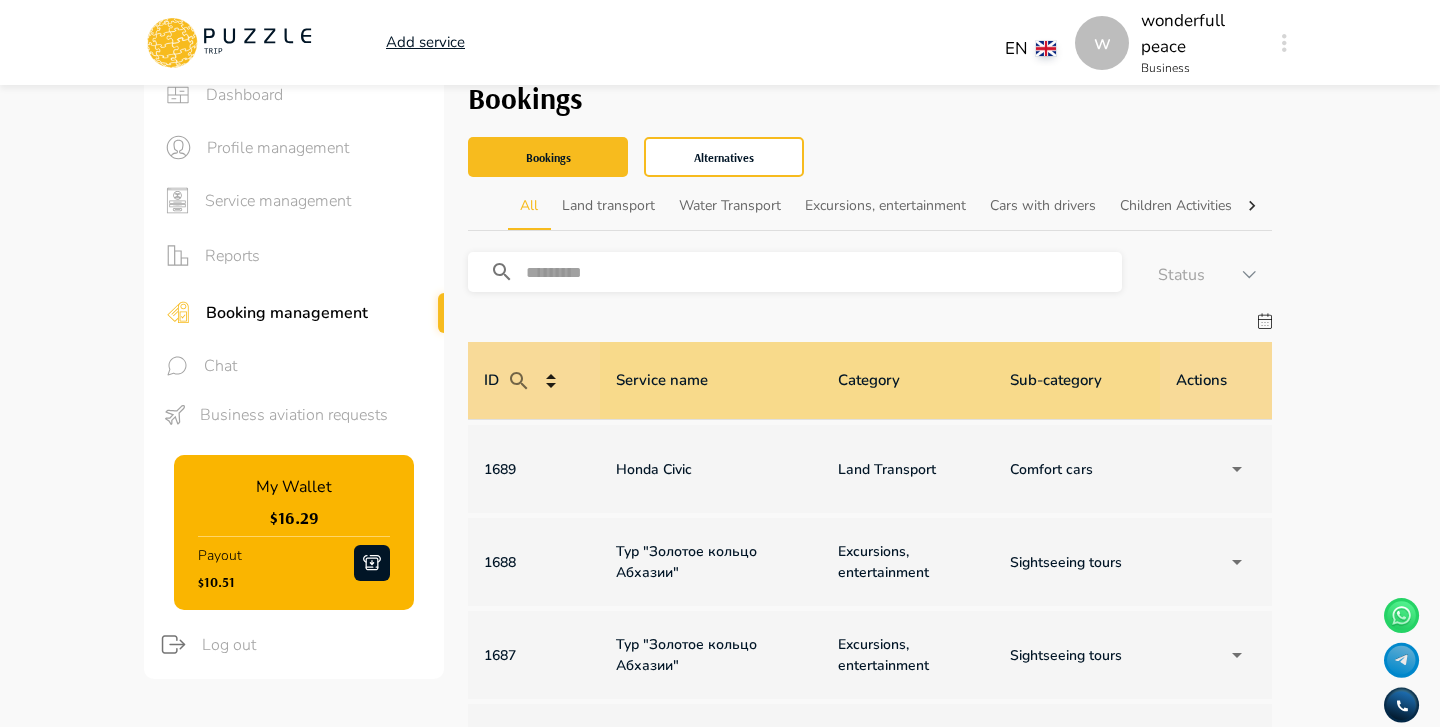 scroll, scrollTop: 0, scrollLeft: 0, axis: both 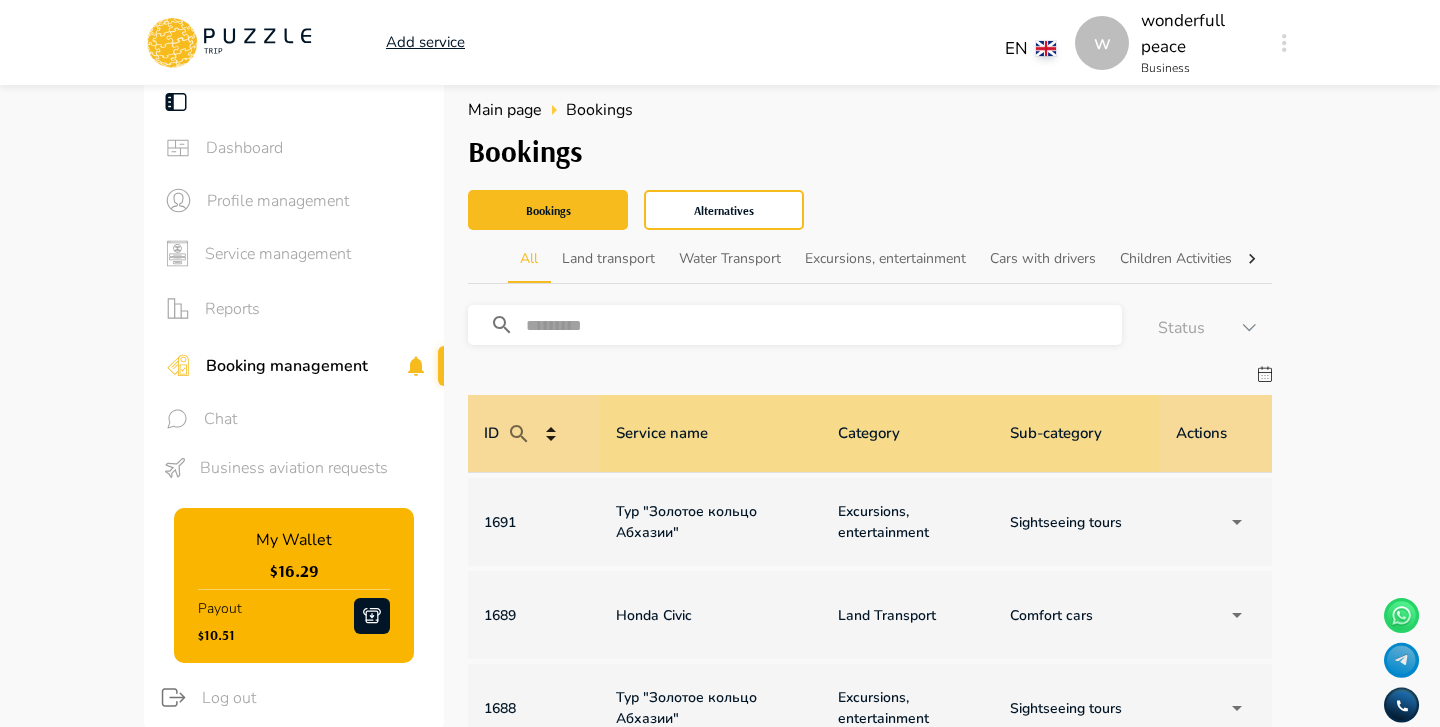 click on "EN   **" at bounding box center [1040, 43] 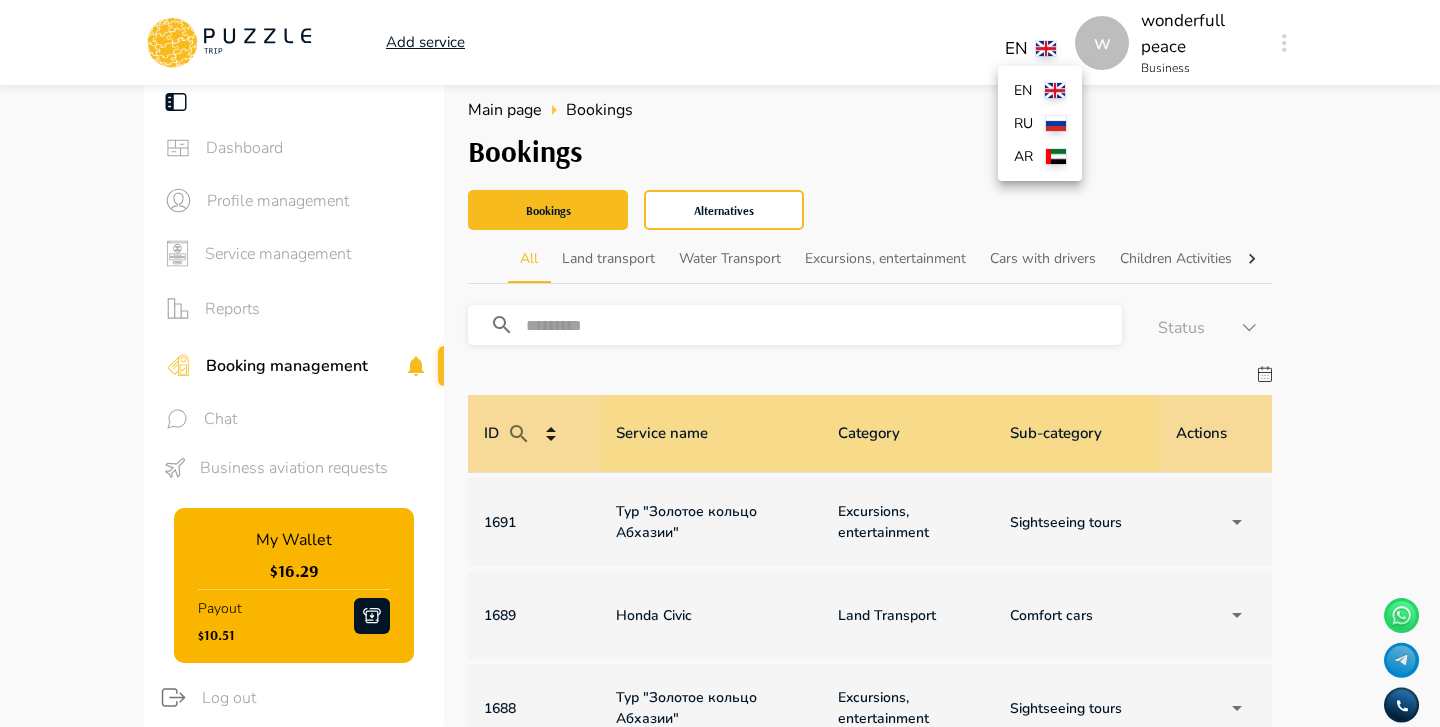 click on "ru" at bounding box center (1026, 123) 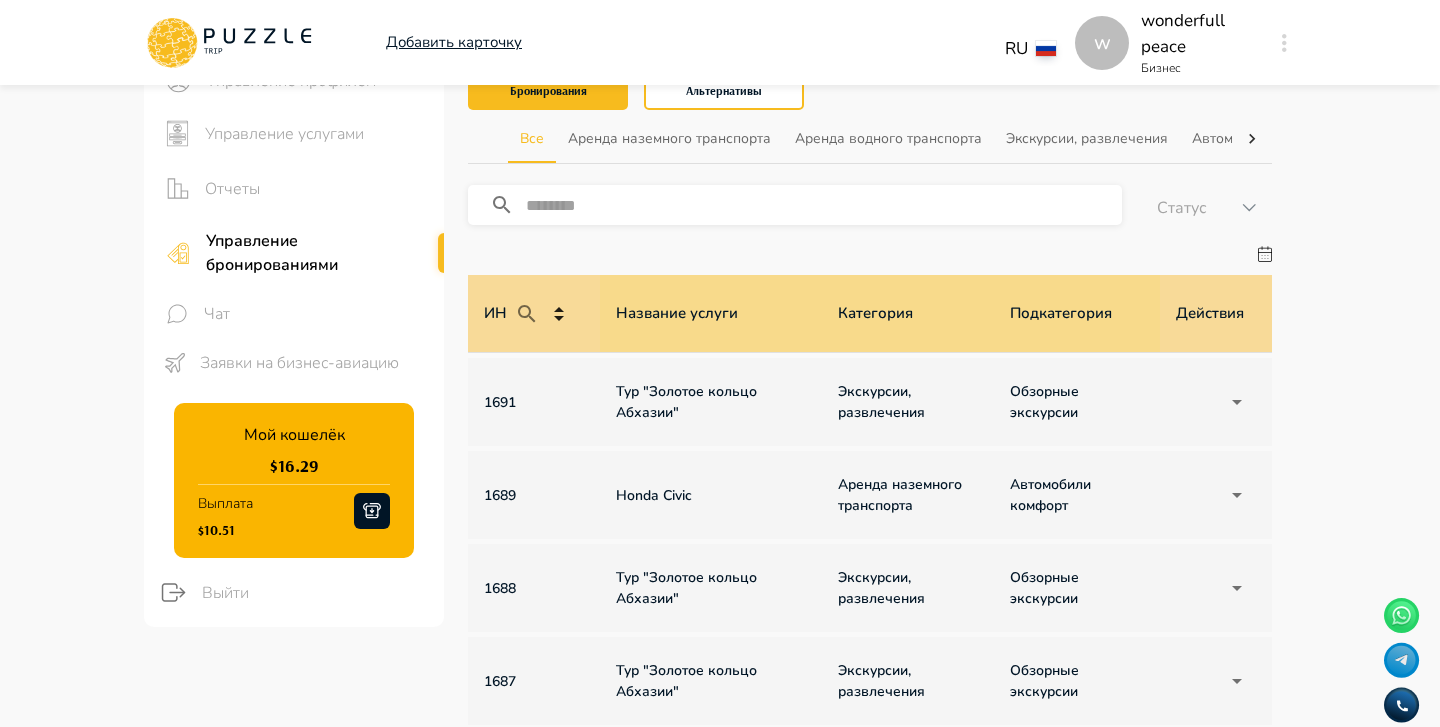 scroll, scrollTop: 121, scrollLeft: 0, axis: vertical 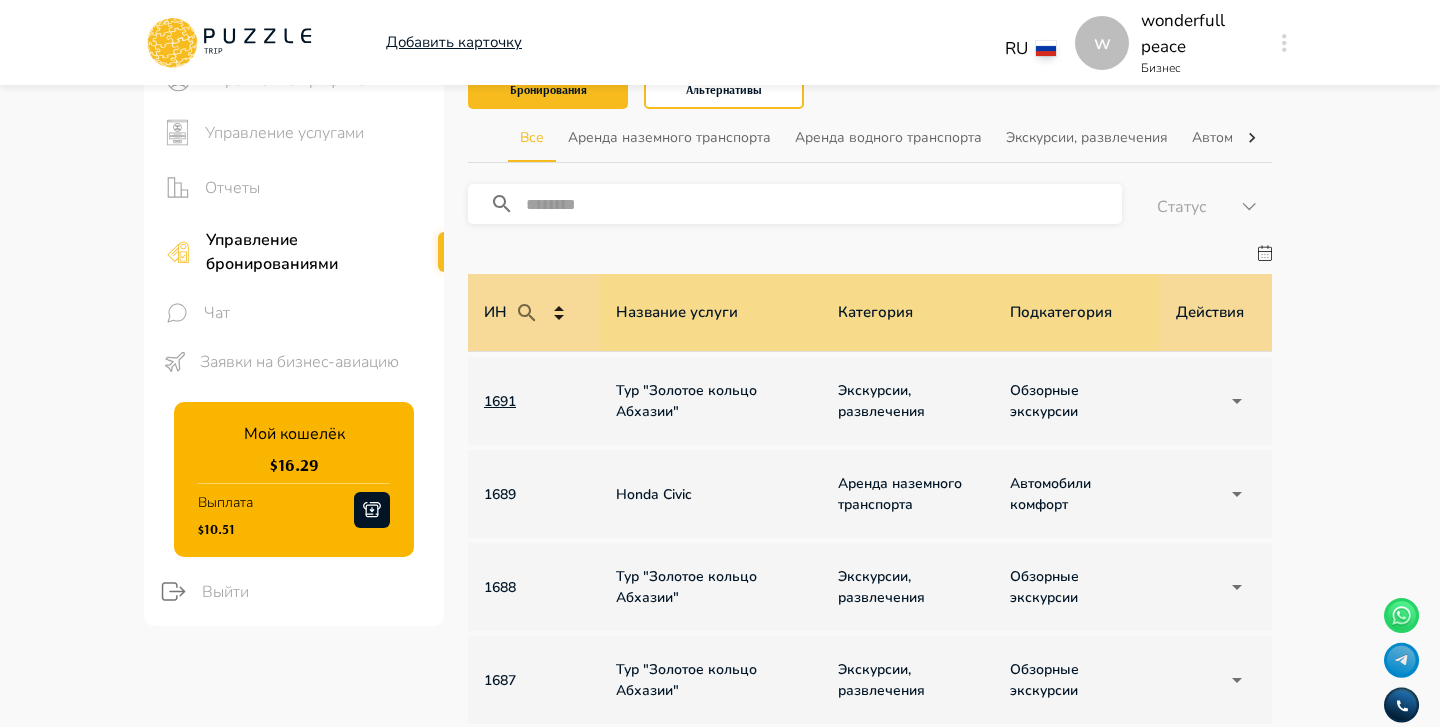 click on "1691" at bounding box center [534, 401] 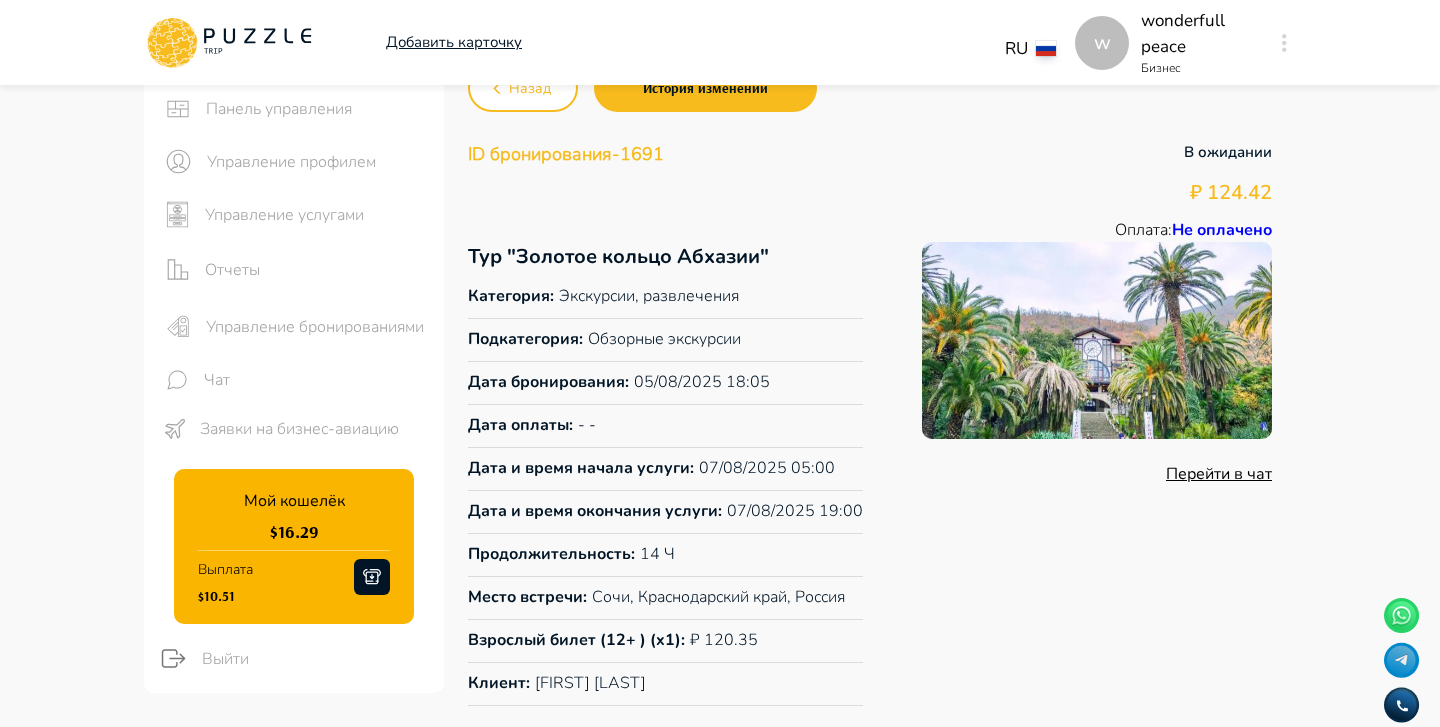 scroll, scrollTop: 40, scrollLeft: 0, axis: vertical 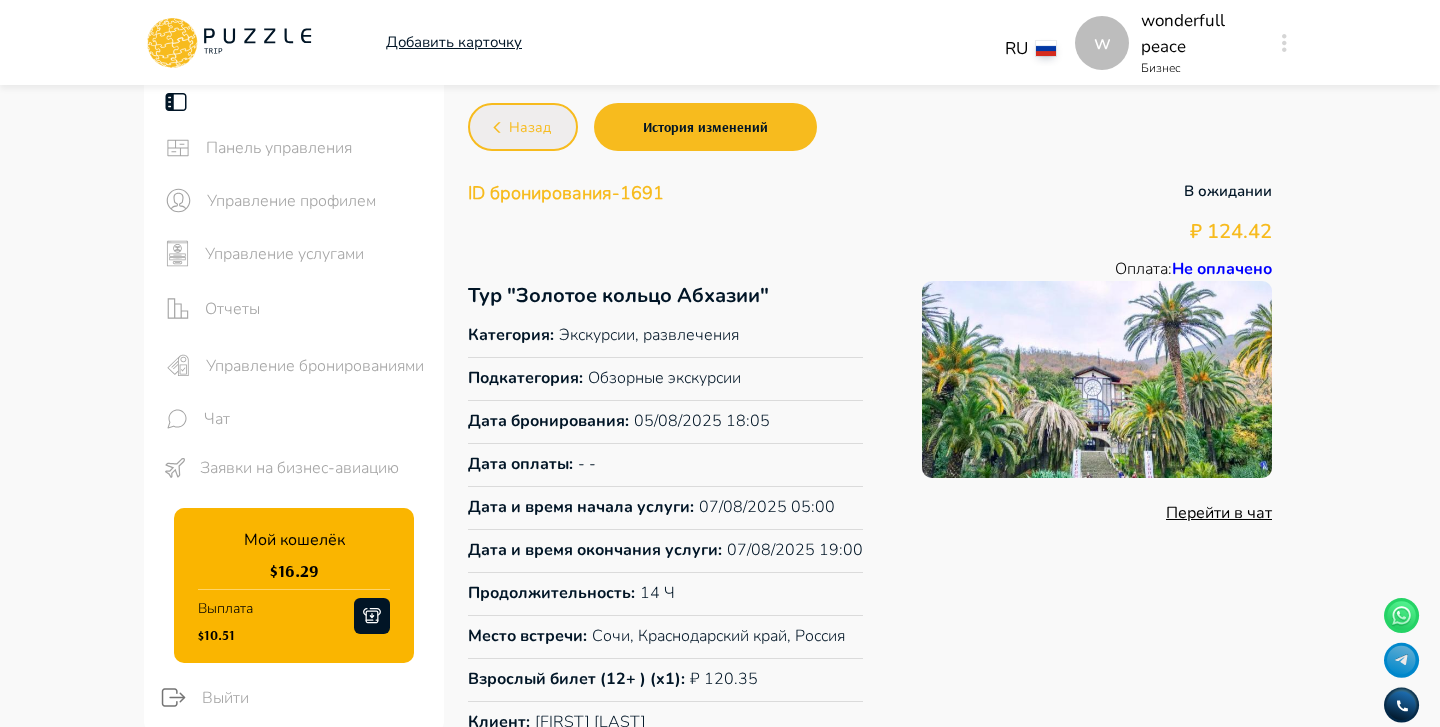 click on "Назад" at bounding box center (523, 127) 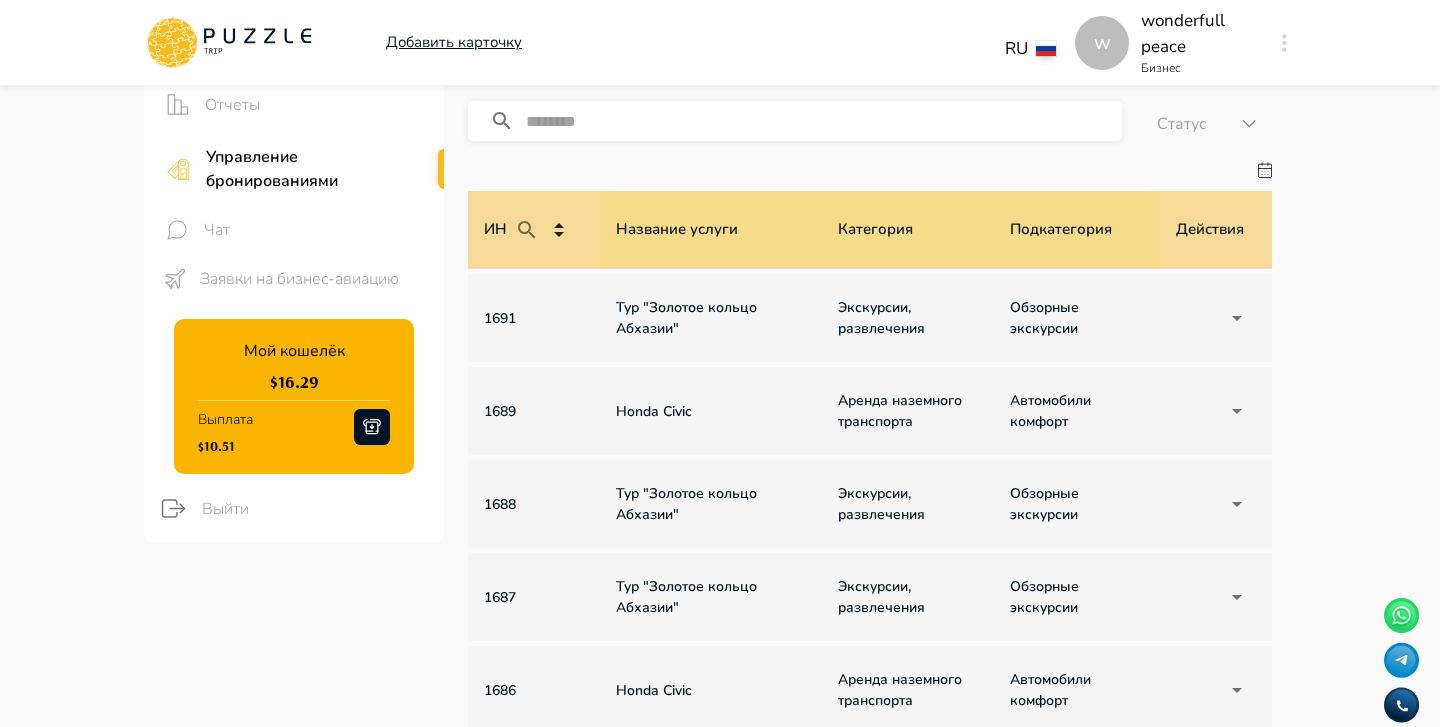 scroll, scrollTop: 210, scrollLeft: 0, axis: vertical 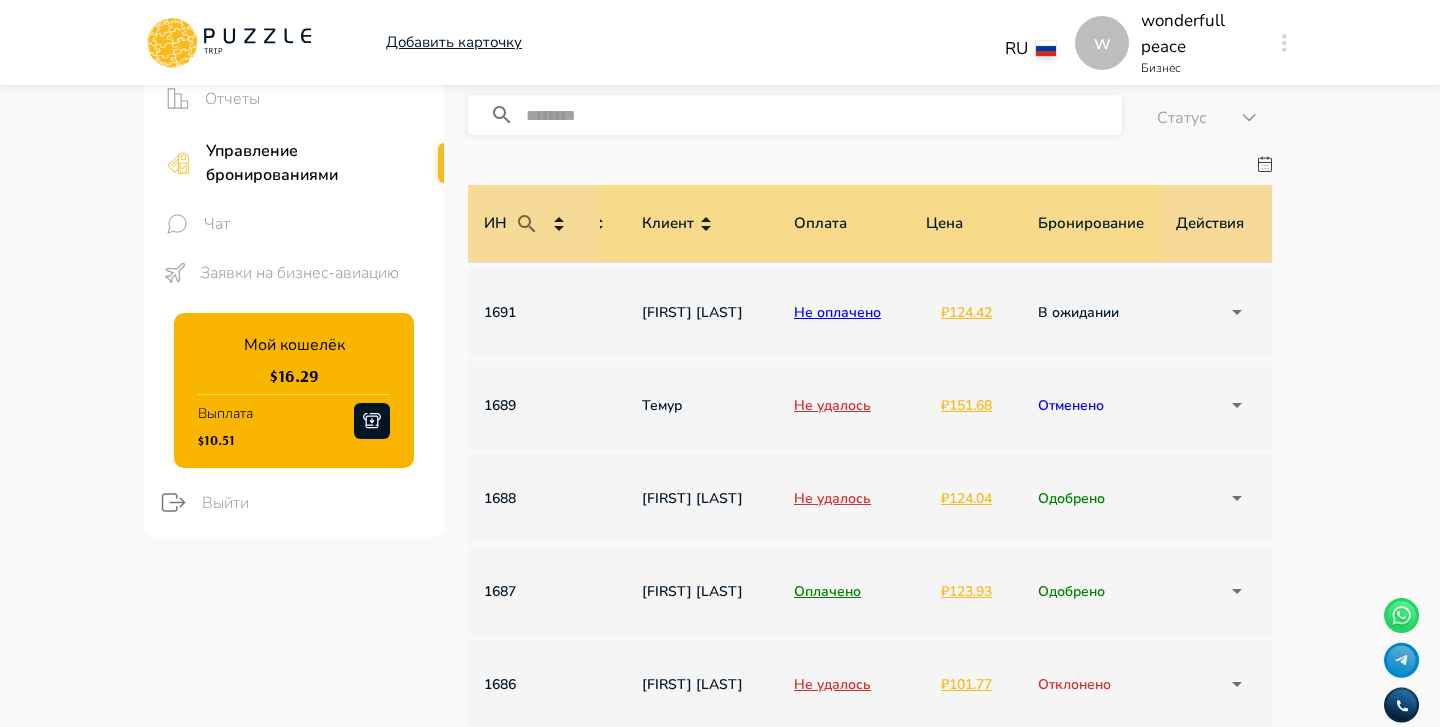 click on "w Добавить карточку RU   ** w wonderfull peace  Бизнес w Панель управления Управление профилем Управление услугами Отчеты Управление бронированиями Чат Заявки на бизнес-авиацию Мой кошелёк $ 16.29 Выплата   $10.51 Выйти Главная страница Бронирования Бронирования Бронирования Альтернативы Все Аренда наземного транспорта Аренда водного транспорта Экскурсии, развлечения Автомобили с водителем Детские развлечения Входные билеты ​ Статус ****** ИН Название услуги Категория Подкатегория Дата начала и окончания услуги Дата бронирования Дата оплаты Клиент Оплата Цена 1691 - - 1" at bounding box center (720, 739) 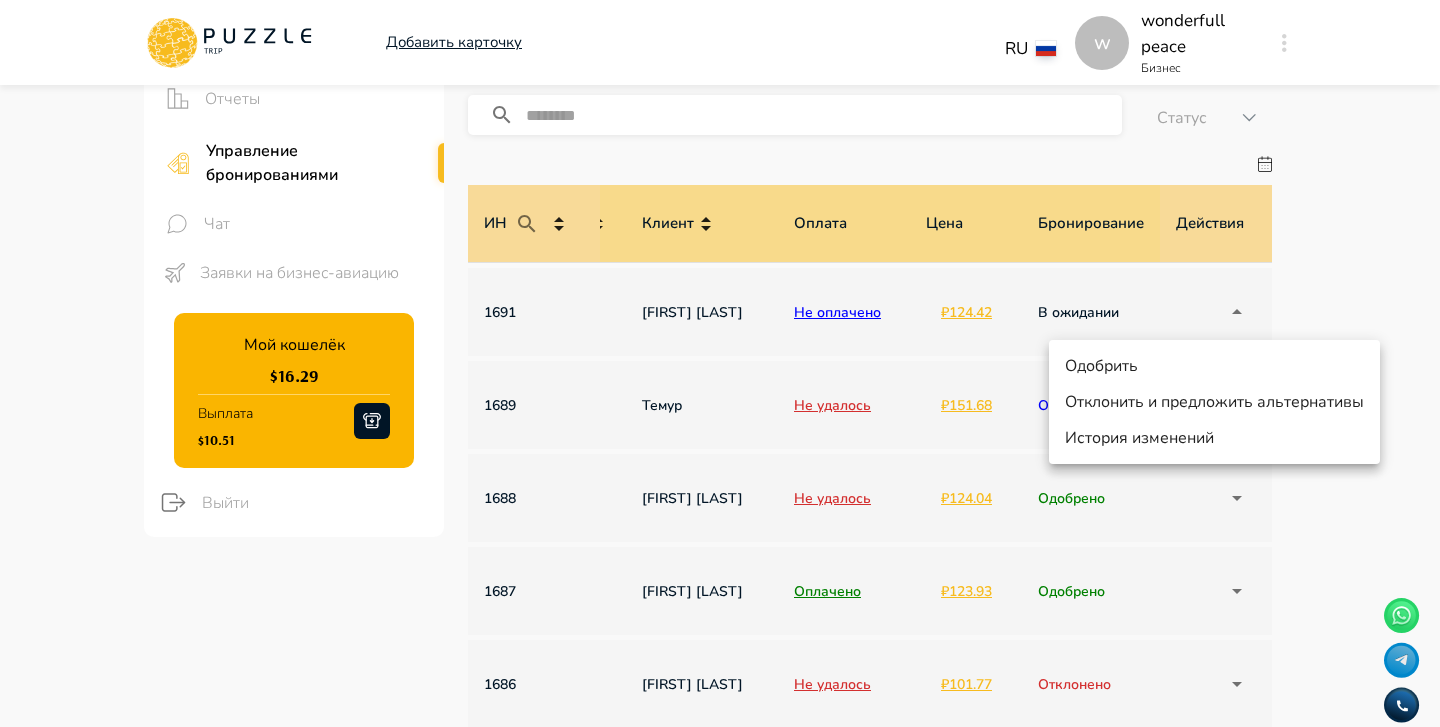 click at bounding box center (720, 363) 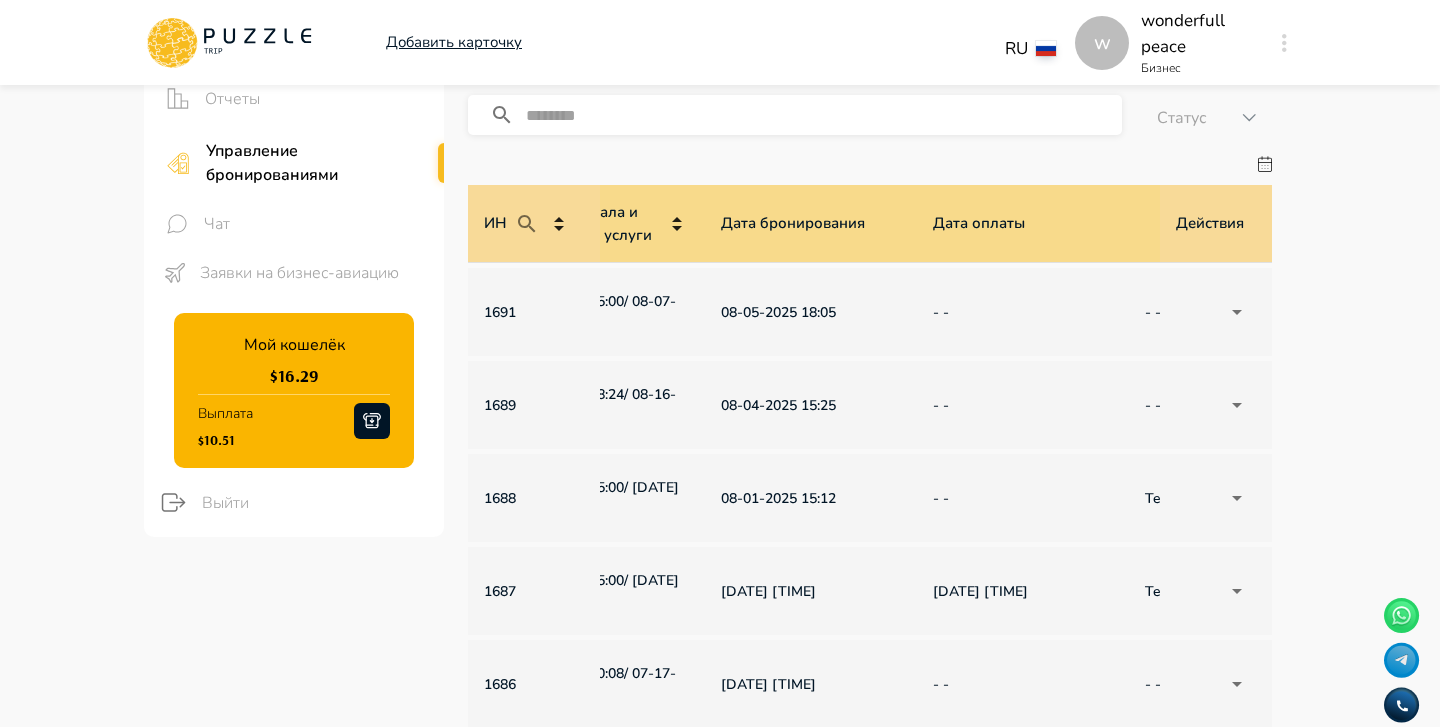 scroll, scrollTop: 0, scrollLeft: 405, axis: horizontal 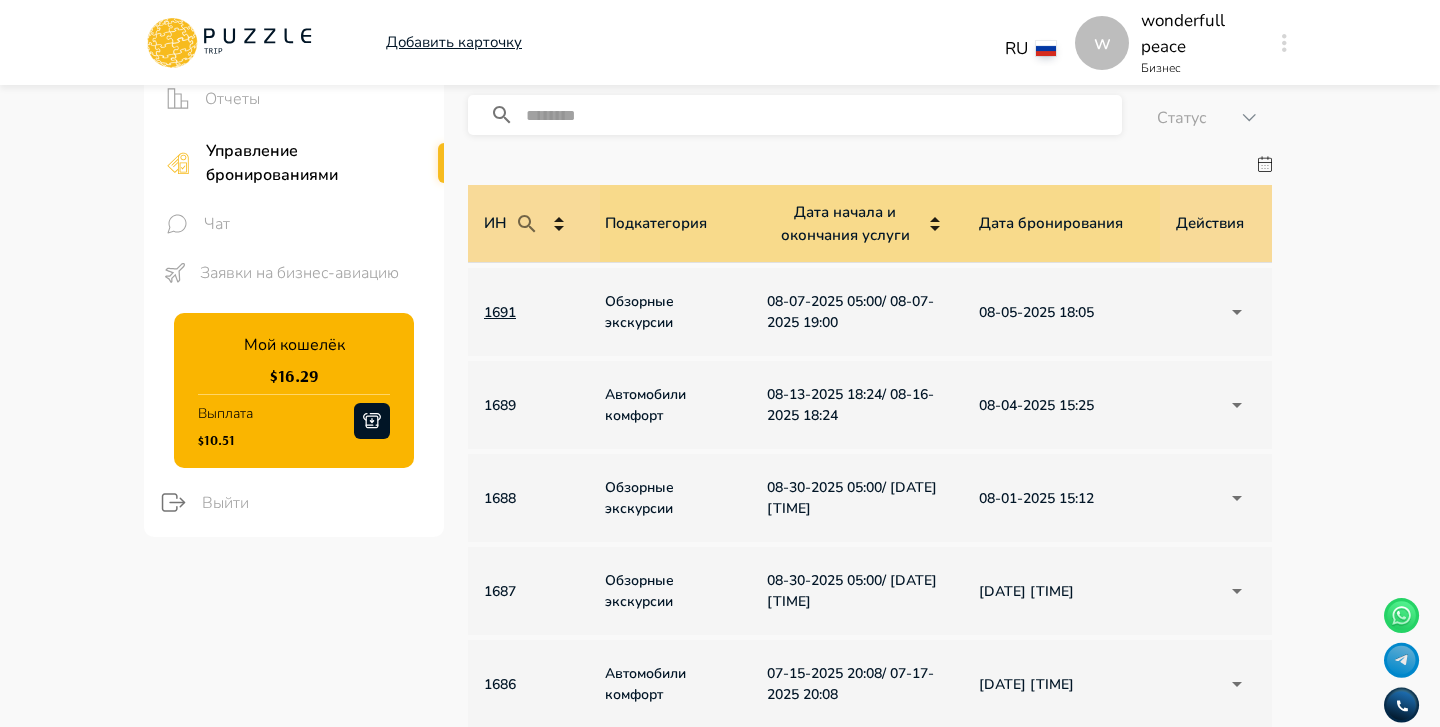 click on "1691" at bounding box center [534, 312] 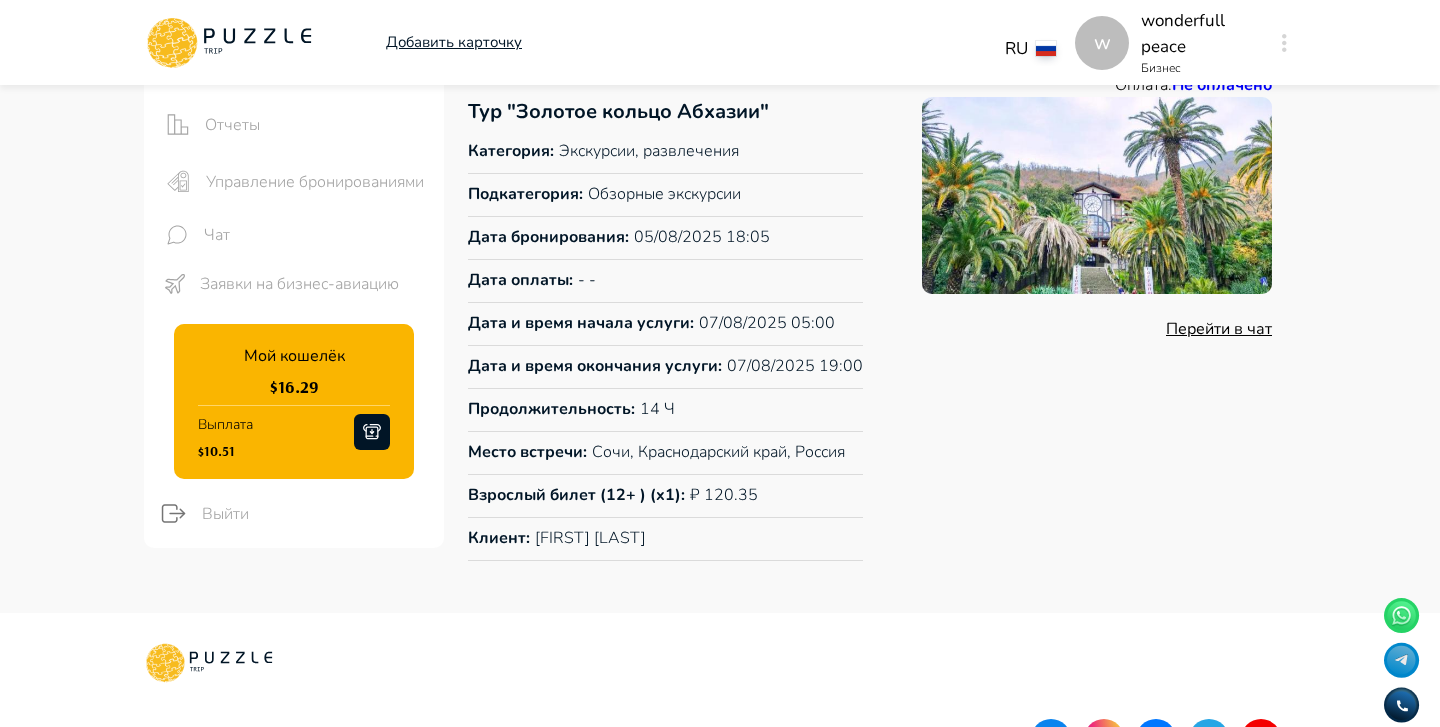 scroll, scrollTop: 0, scrollLeft: 0, axis: both 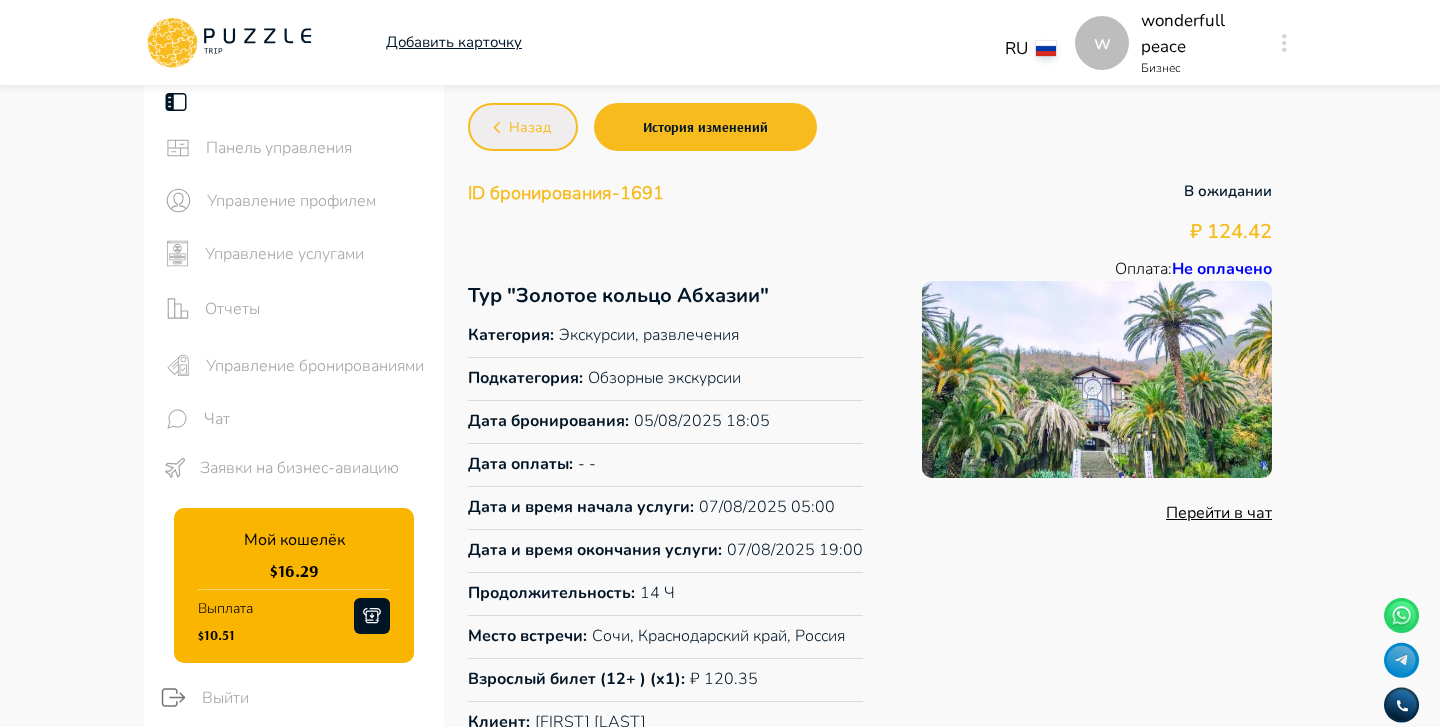 click on "Назад" at bounding box center (530, 128) 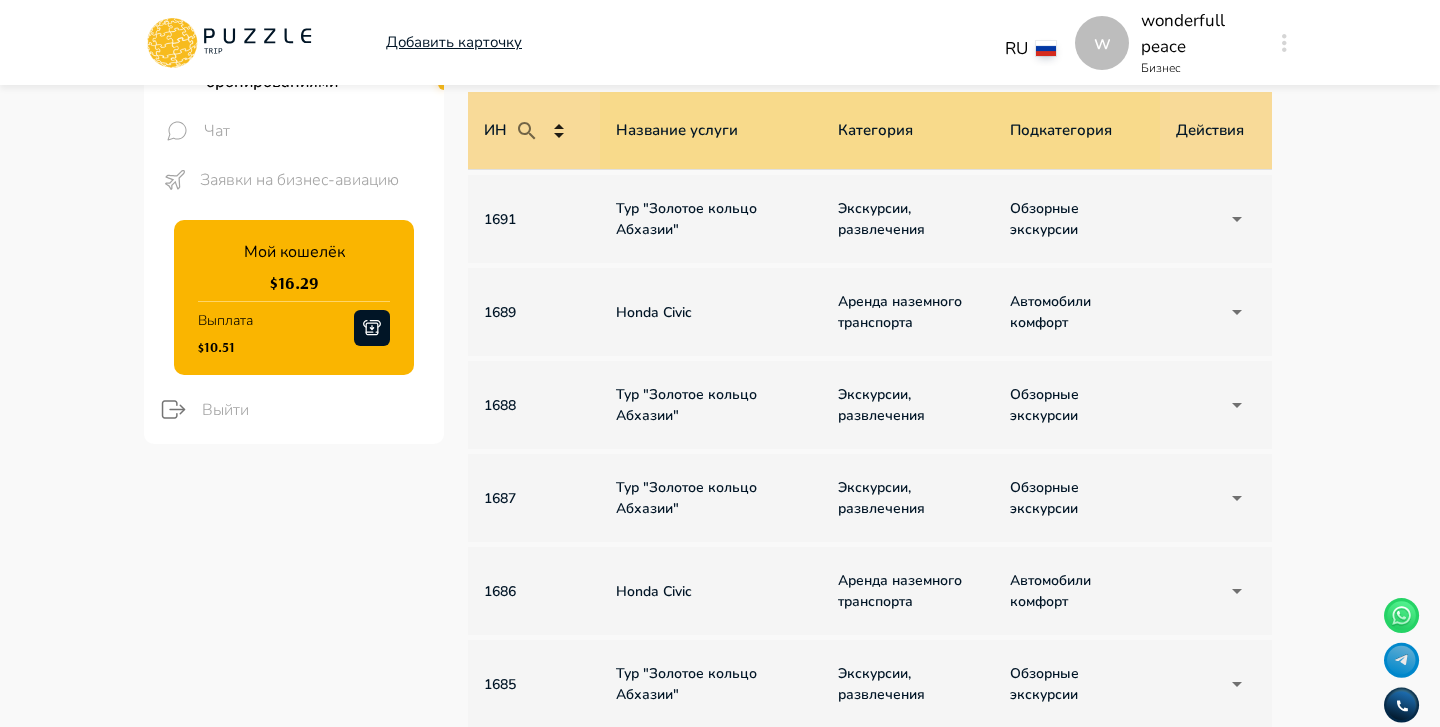 scroll, scrollTop: 311, scrollLeft: 0, axis: vertical 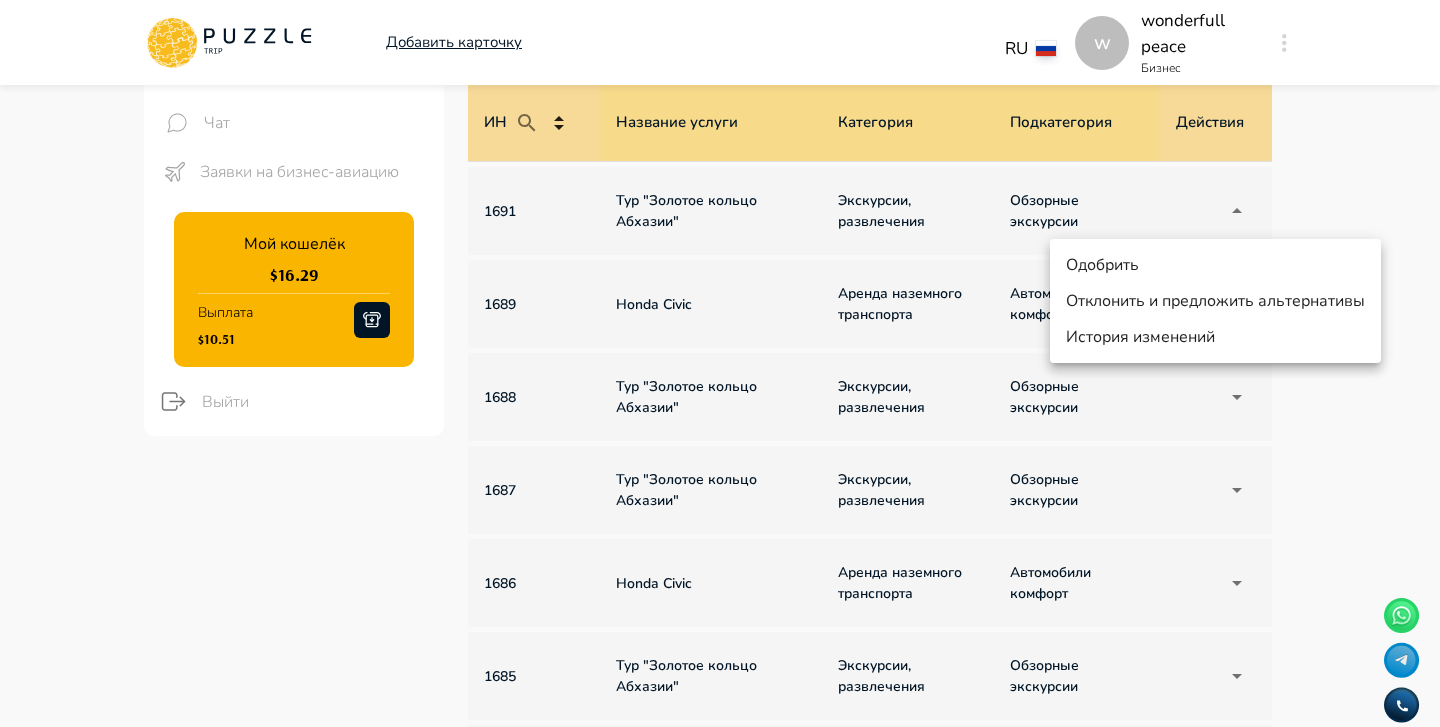 click on "w Добавить карточку RU   ** w wonderfull peace  Бизнес w Панель управления Управление профилем Управление услугами Отчеты Управление бронированиями Чат Заявки на бизнес-авиацию Мой кошелёк $ 16.29 Выплата   $10.51 Выйти Главная страница Бронирования Бронирования Бронирования Альтернативы Все Аренда наземного транспорта Аренда водного транспорта Экскурсии, развлечения Автомобили с водителем Детские развлечения Входные билеты ​ Статус ****** ИН Название услуги Категория Подкатегория Дата начала и окончания услуги Дата бронирования Дата оплаты Клиент Оплата Цена 1691 - - 1" at bounding box center (720, 638) 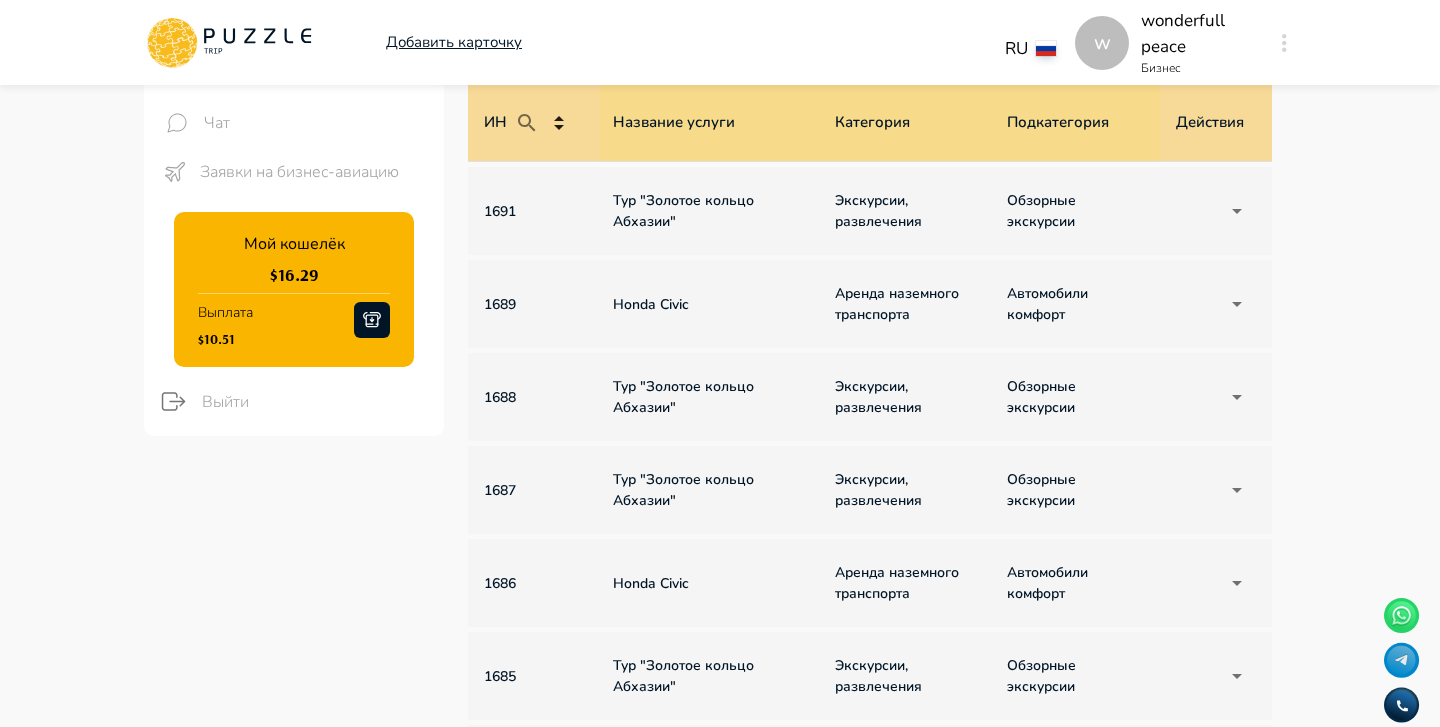 scroll, scrollTop: 0, scrollLeft: 0, axis: both 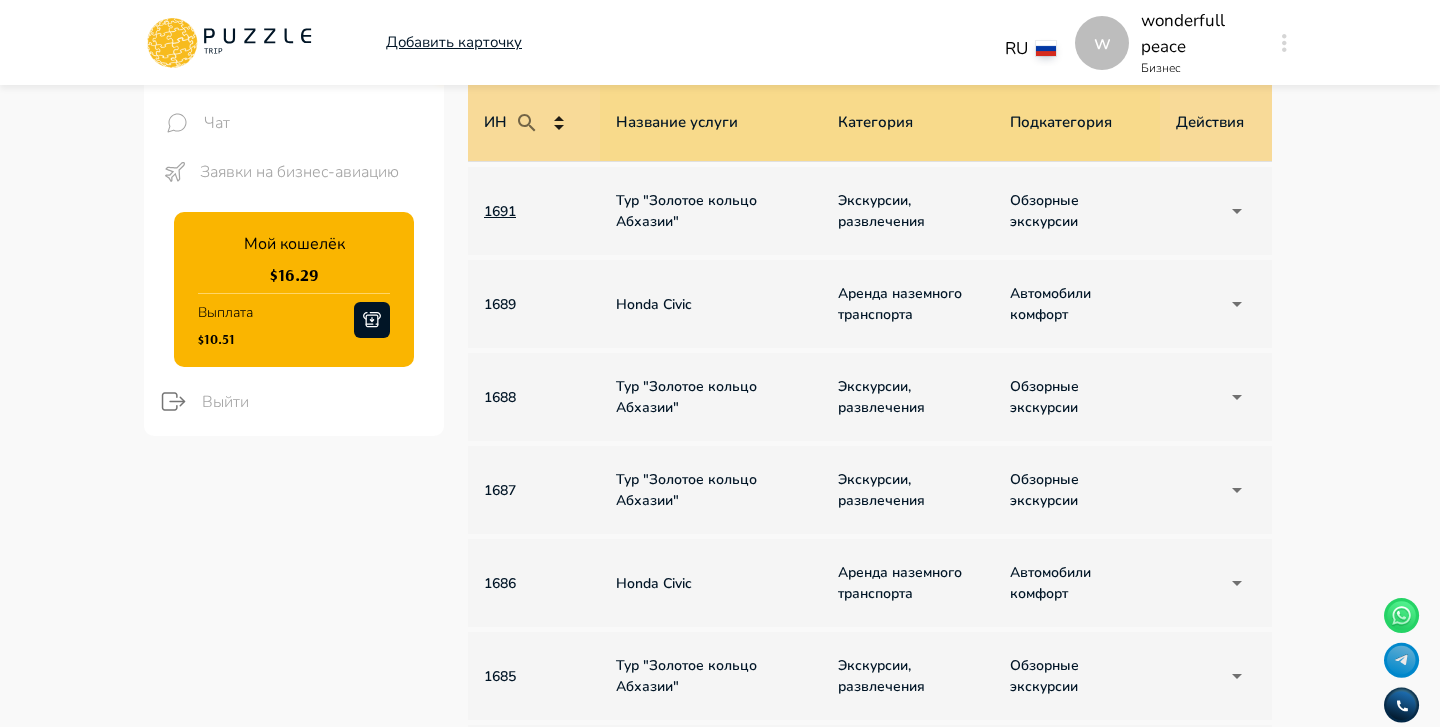 click on "1691" at bounding box center (534, 211) 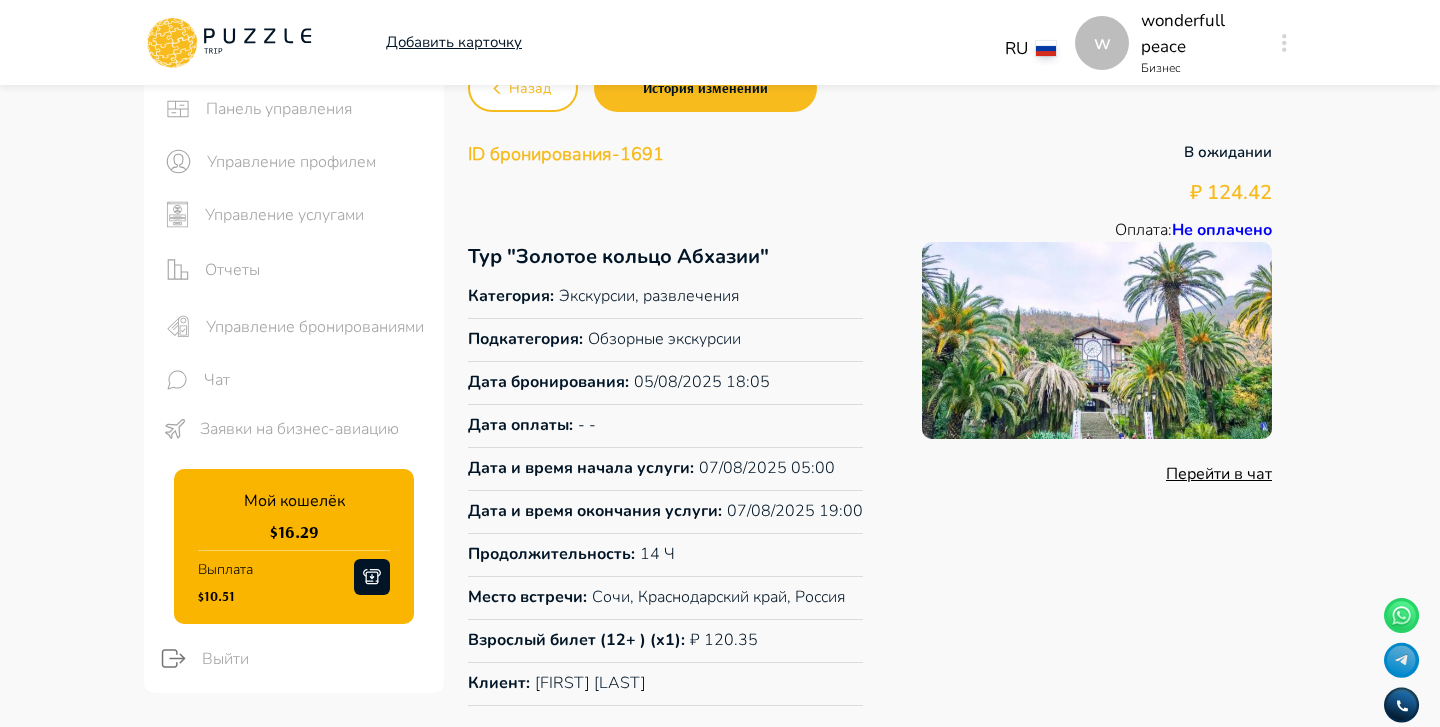 scroll, scrollTop: 0, scrollLeft: 0, axis: both 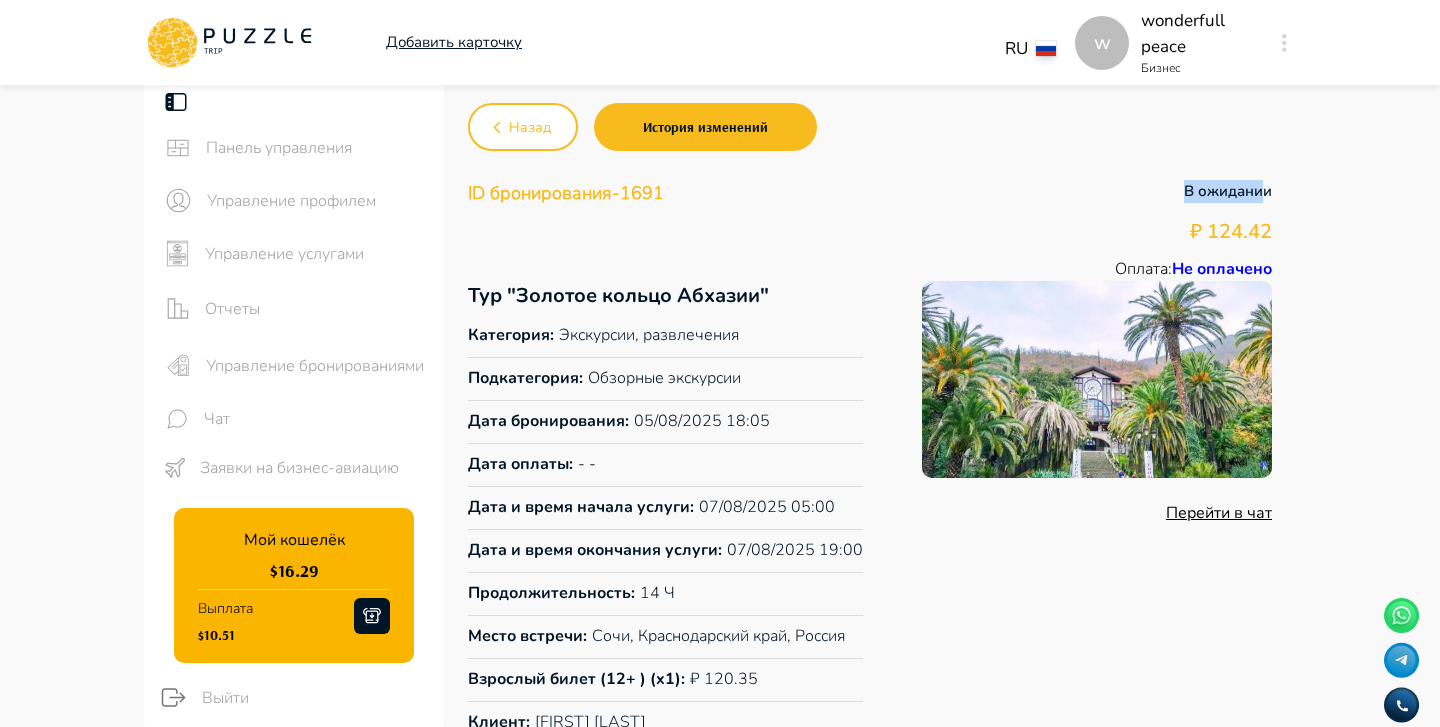 drag, startPoint x: 1179, startPoint y: 188, endPoint x: 1265, endPoint y: 189, distance: 86.00581 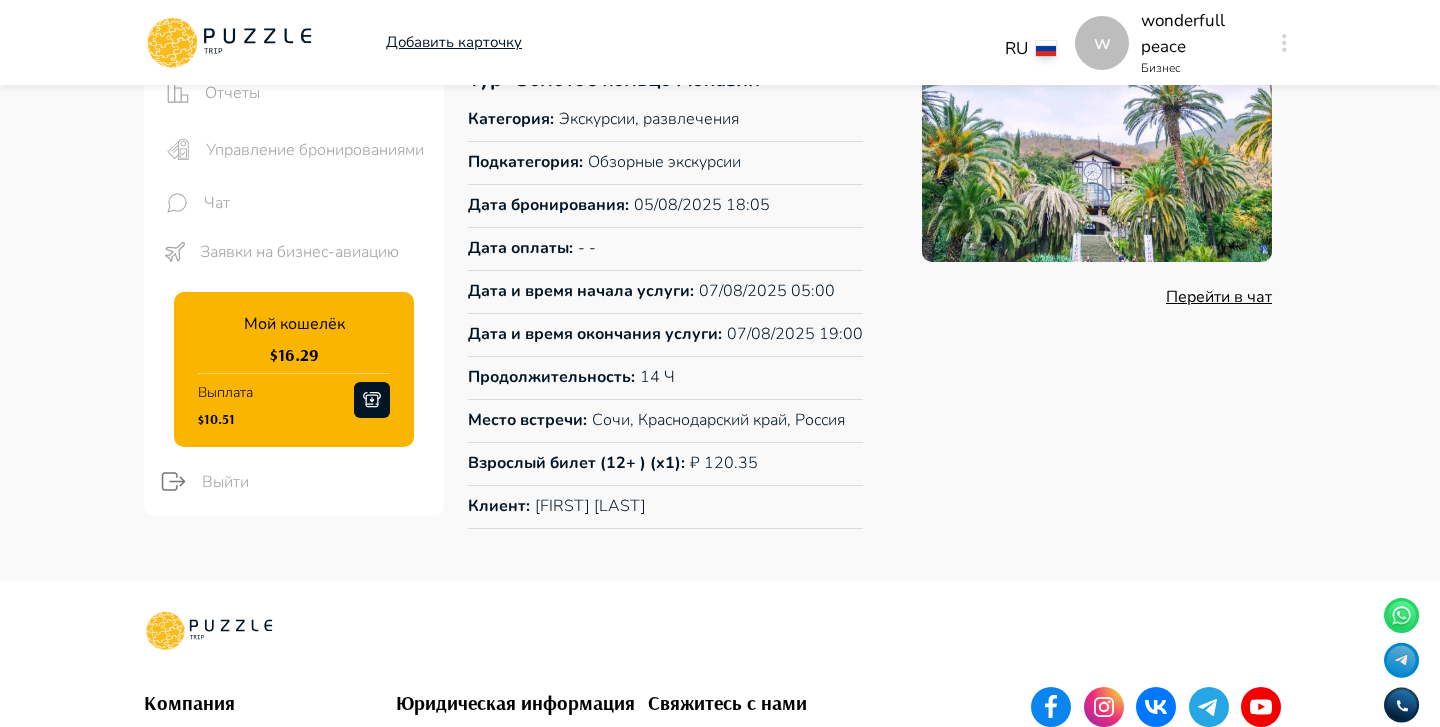 click on "Назад История изменений ID бронирования  - 1691 В ожидании ₽ 124.42 Оплата : Не оплачено Тур "Золотое кольцо Абхазии" Категория : Экскурсии, развлечения Подкатегория : Обзорные экскурсии Дата бронирования : 05/08/2025 18:05 Дата оплаты : - - Дата и время начала услуги : 07/08/2025 05:00 Дата и время окончания услуги : 07/08/2025 19:00 Продолжительность : 14 Ч Место встречи : Сочи, Краснодарский край, Россия Взрослый билет (12+ ) (x1) : ₽ 120.35 Клиент : Margarita Kazaryan Перейти в чат" at bounding box center (870, 219) 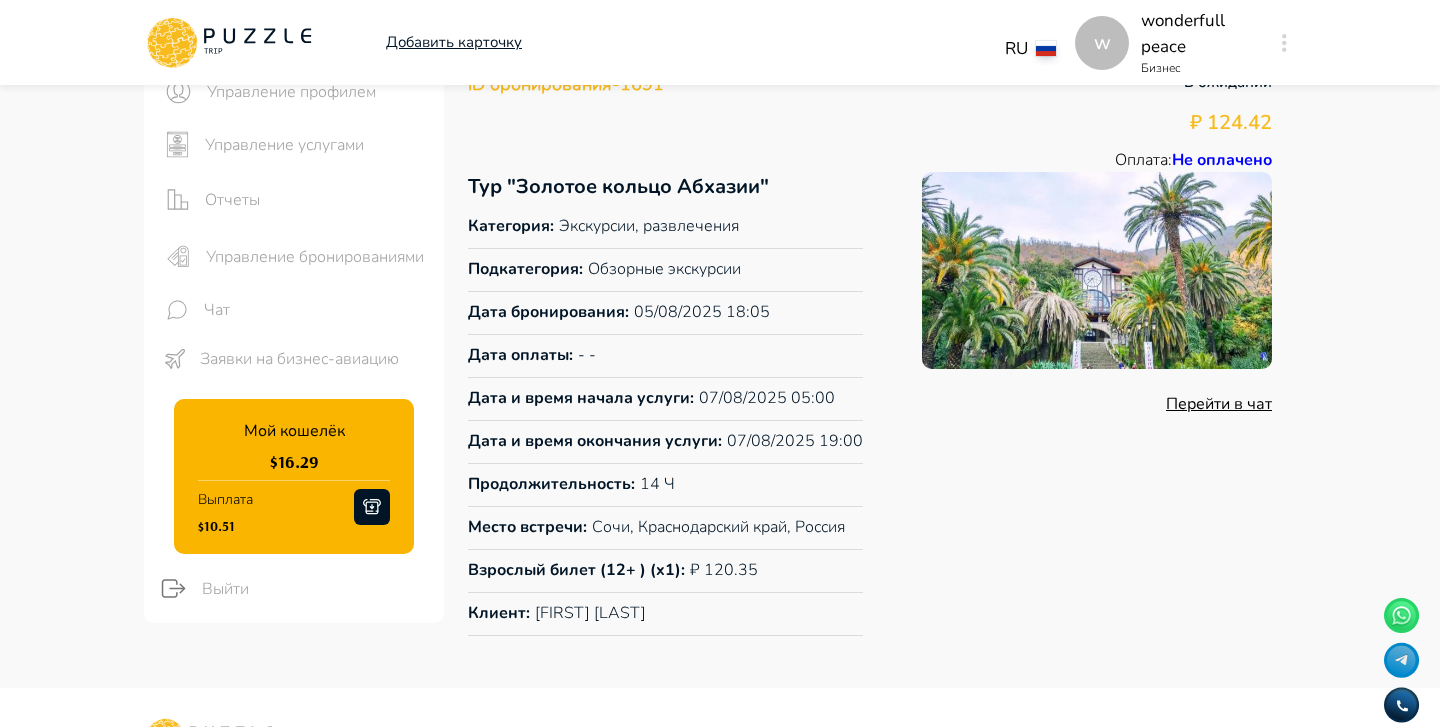 scroll, scrollTop: 0, scrollLeft: 0, axis: both 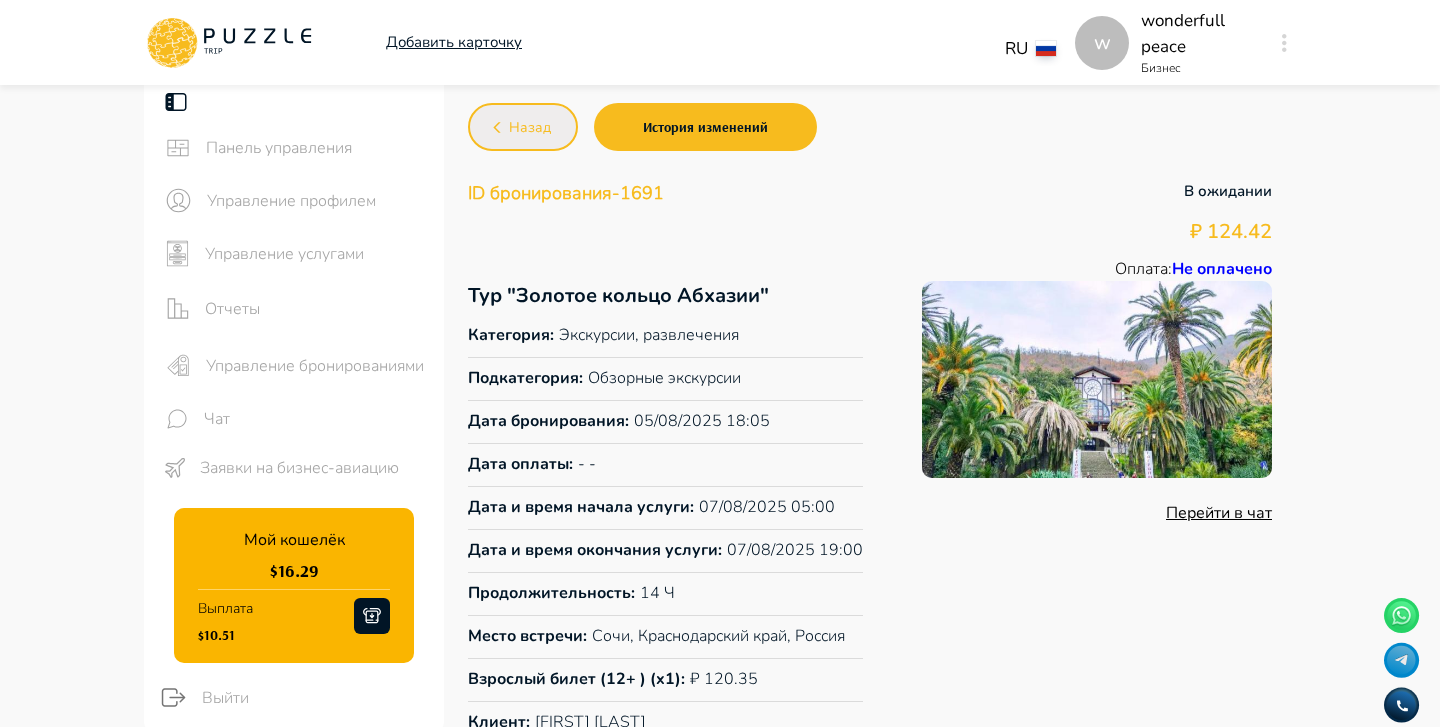 click on "Назад" at bounding box center [523, 127] 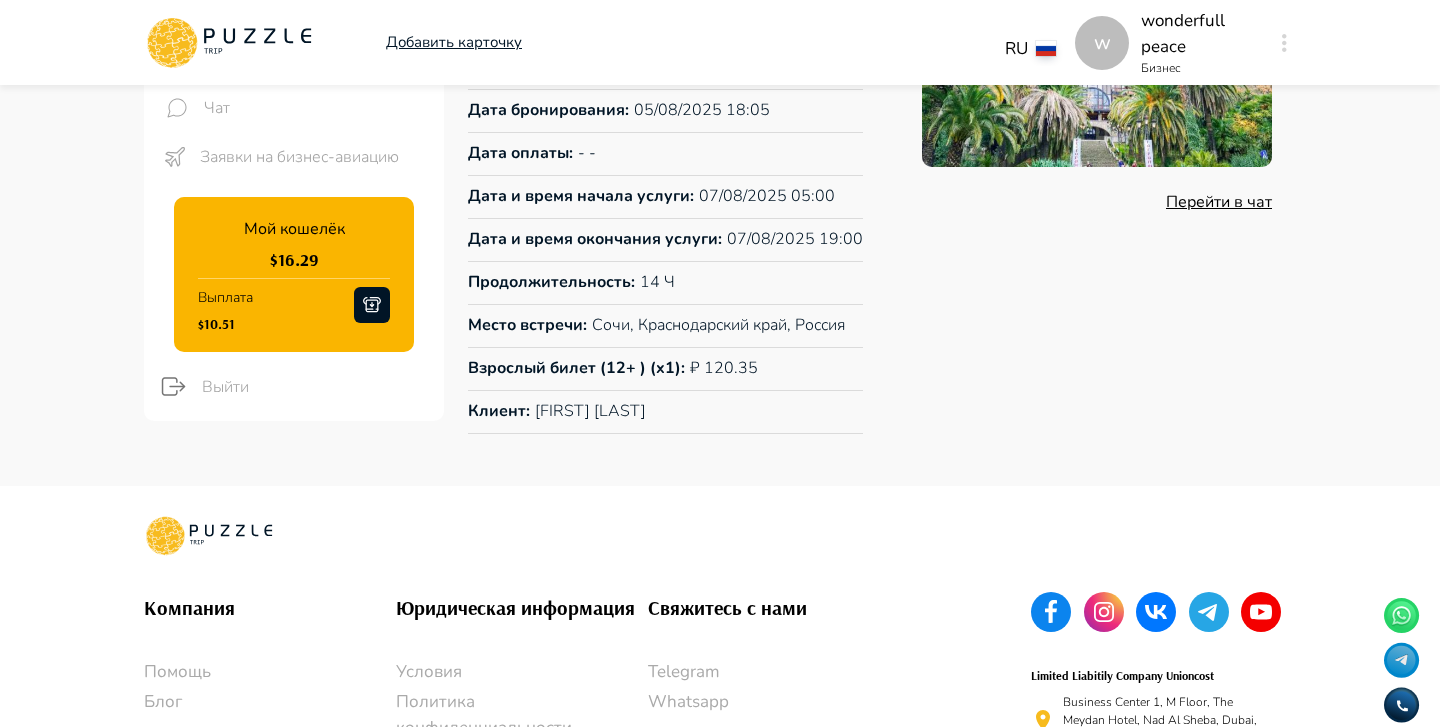 scroll, scrollTop: 0, scrollLeft: 0, axis: both 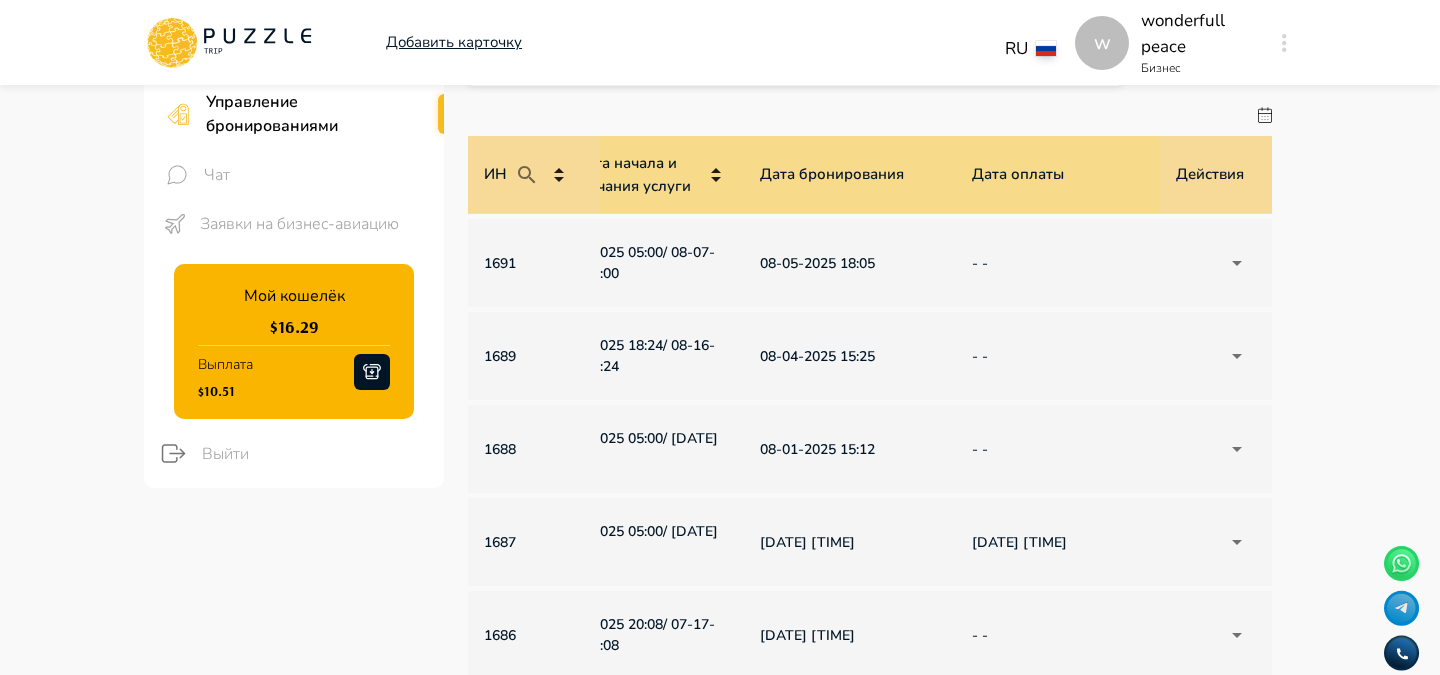 click on "w Добавить карточку RU   ** w wonderfull peace  Бизнес w Панель управления Управление профилем Управление услугами Отчеты Управление бронированиями Чат Заявки на бизнес-авиацию Мой кошелёк $ 16.29 Выплата   $10.51 Выйти Главная страница Бронирования Бронирования Бронирования Альтернативы Все Аренда наземного транспорта Аренда водного транспорта Экскурсии, развлечения Автомобили с водителем Детские развлечения Входные билеты ​ Статус ****** ИН Название услуги Категория Подкатегория Дата начала и окончания услуги Дата бронирования Дата оплаты Клиент Оплата Цена 1691 - - 1" at bounding box center (720, 690) 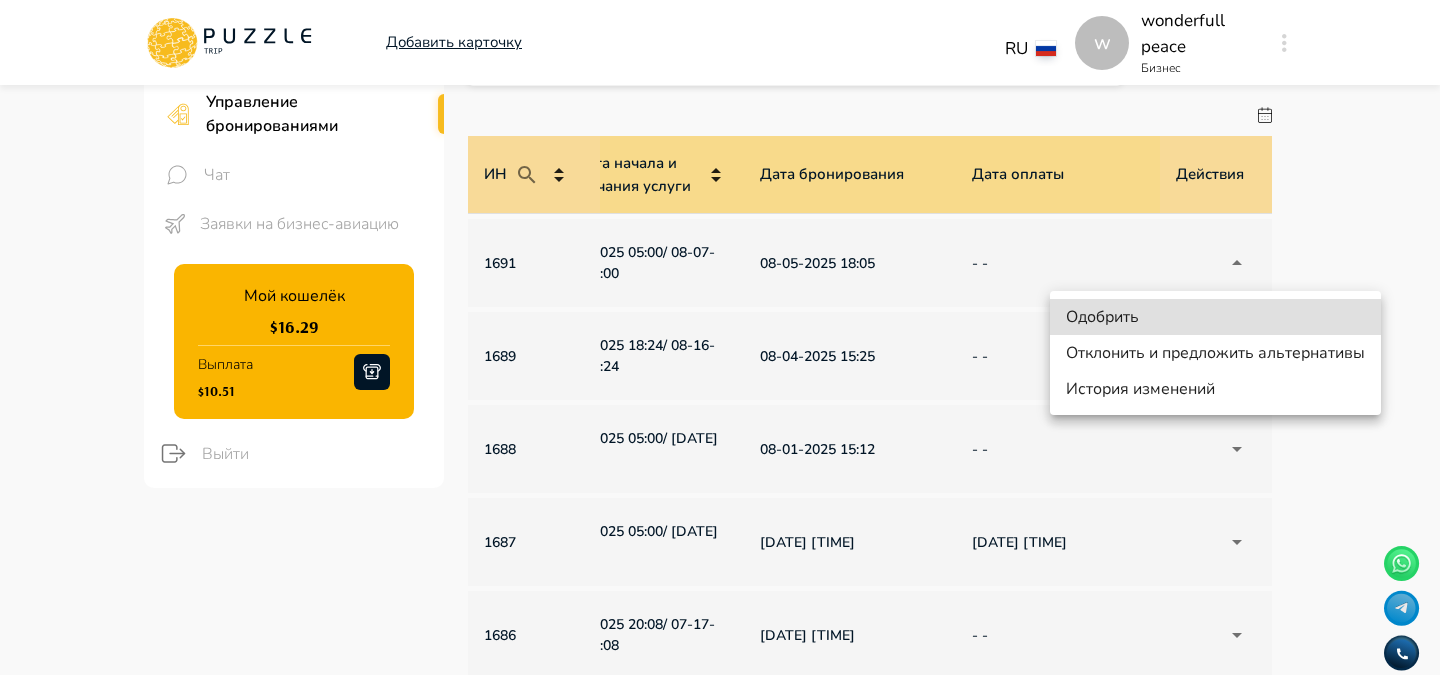 click on "Отклонить и предложить альтернативы" at bounding box center [1215, 353] 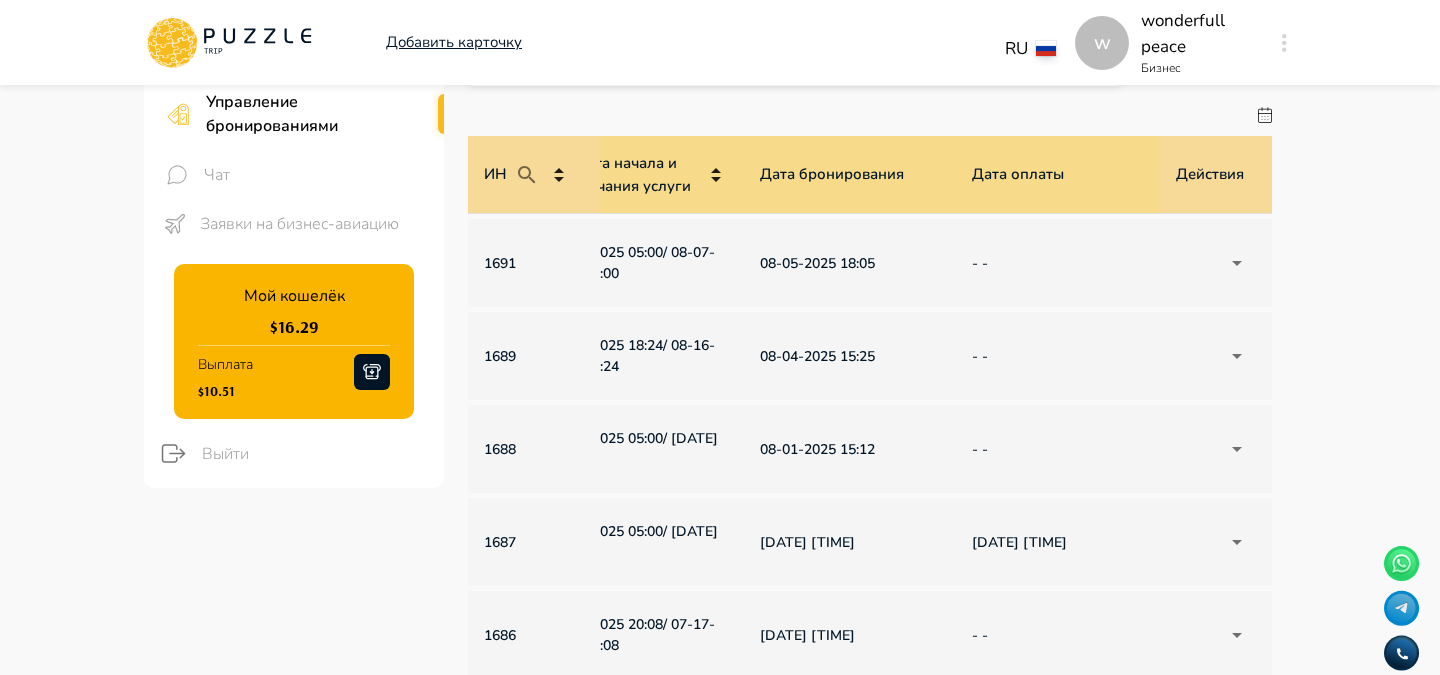 click on "w Добавить карточку RU   ** w wonderfull peace  Бизнес w Панель управления Управление профилем Управление услугами Отчеты Управление бронированиями Чат Заявки на бизнес-авиацию Мой кошелёк $ 16.29 Выплата   $10.51 Выйти Главная страница Бронирования Бронирования Бронирования Альтернативы Все Аренда наземного транспорта Аренда водного транспорта Экскурсии, развлечения Автомобили с водителем Детские развлечения Входные билеты ​ Статус ****** ИН Название услуги Категория Подкатегория Дата начала и окончания услуги Дата бронирования Дата оплаты Клиент Оплата Цена 1691 - - 1" at bounding box center (720, 690) 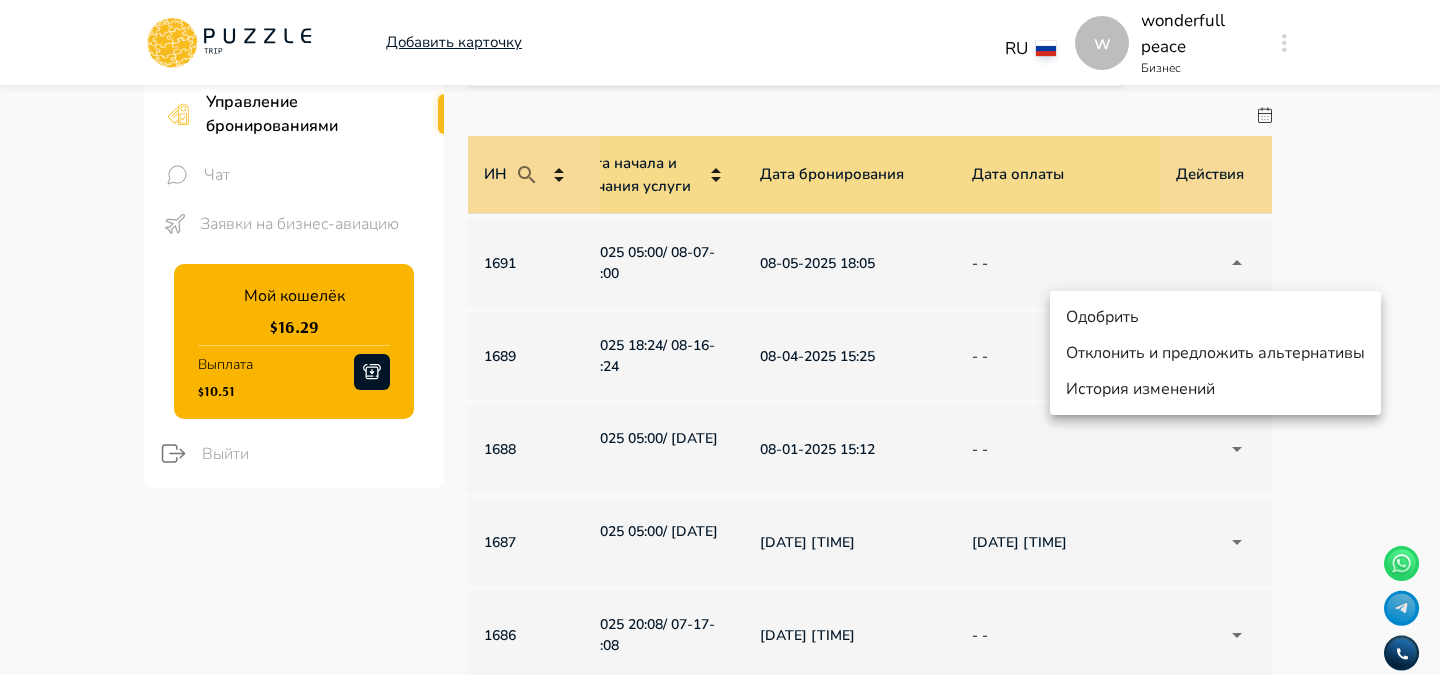 click on "Отклонить и предложить альтернативы" at bounding box center [1215, 353] 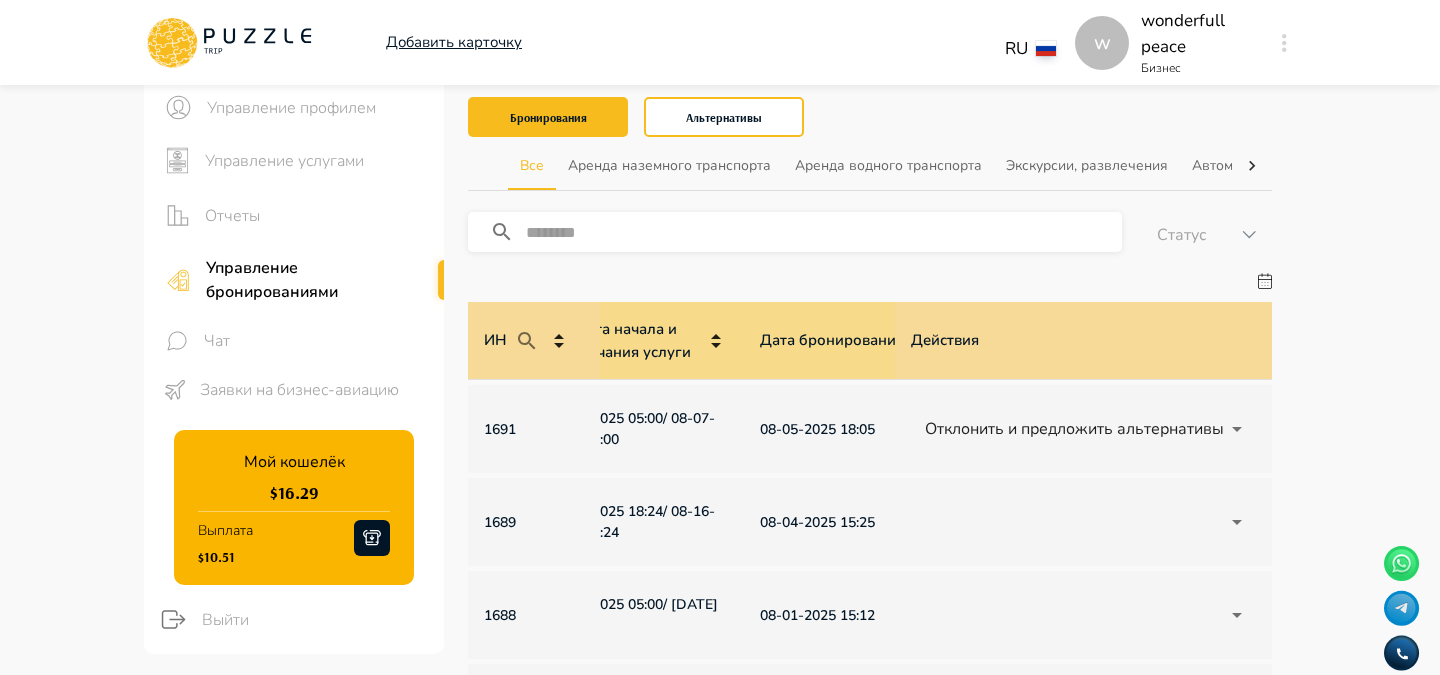scroll, scrollTop: 94, scrollLeft: 0, axis: vertical 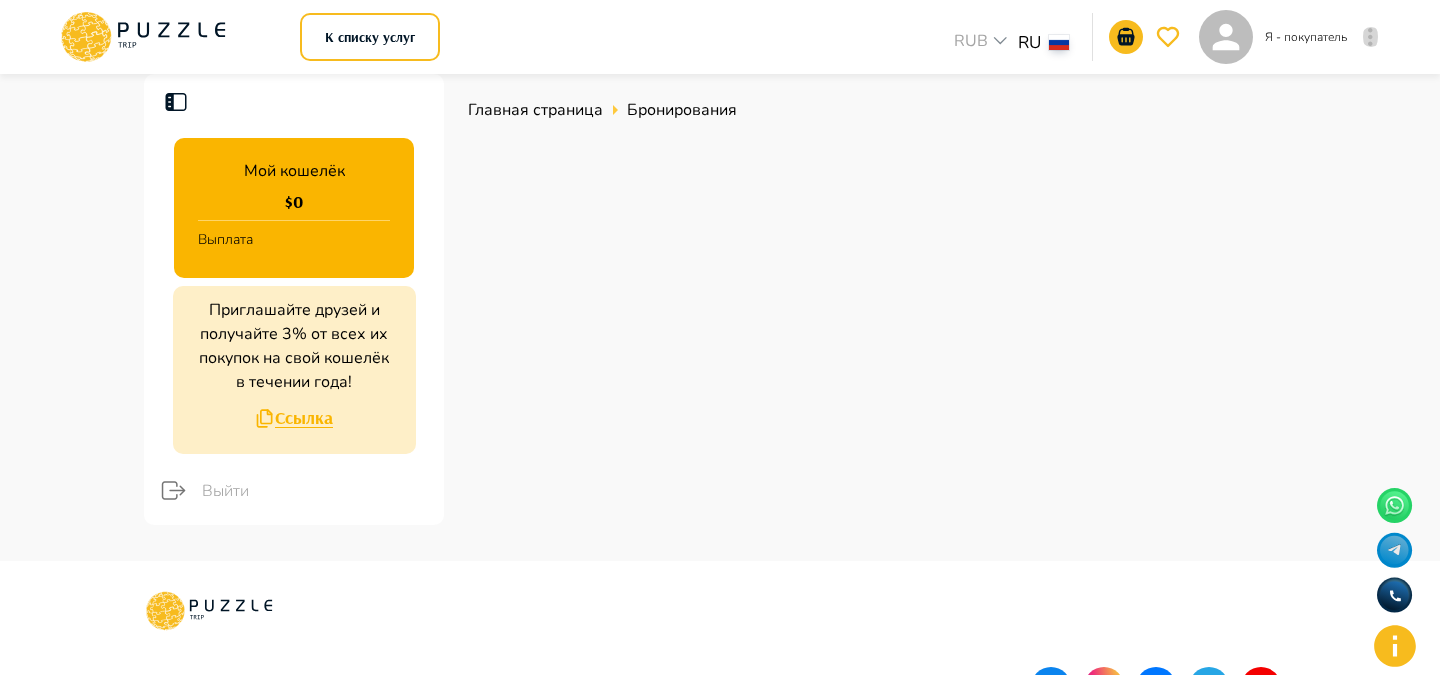 click 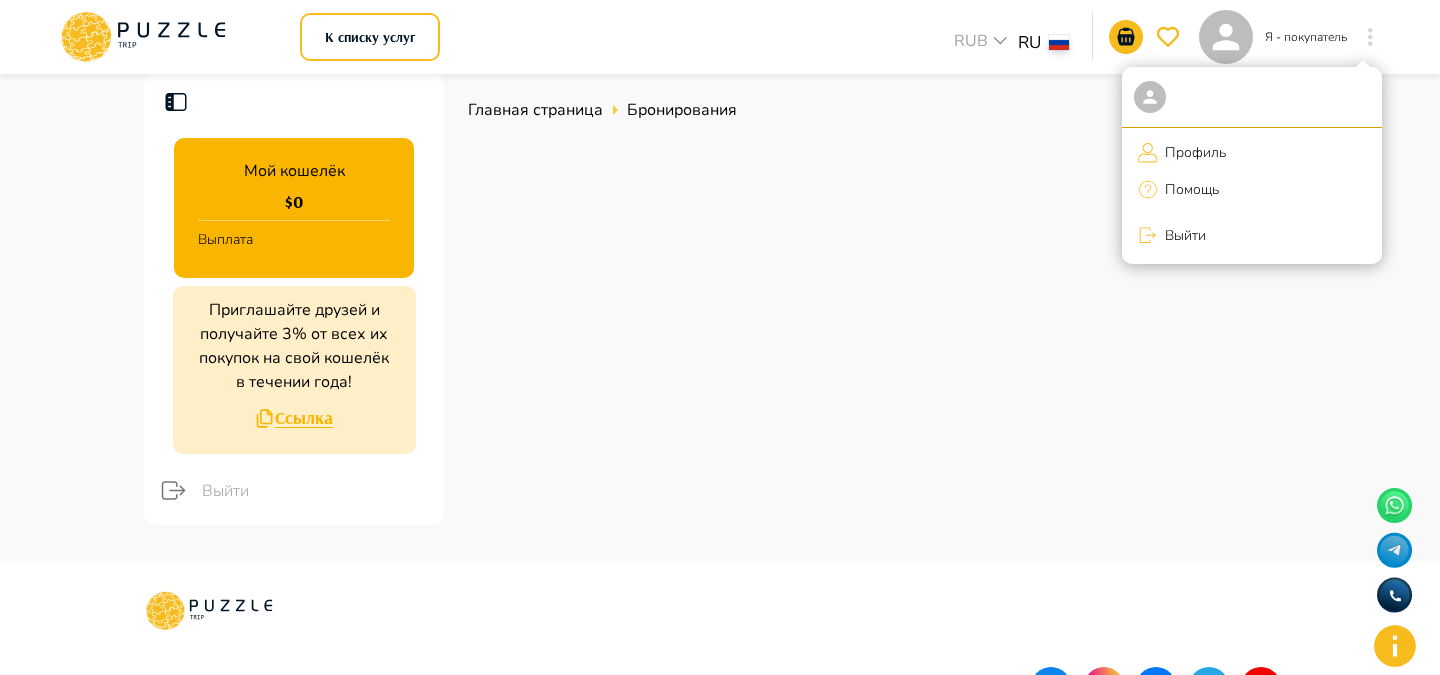 click on "Профиль" at bounding box center [1252, 152] 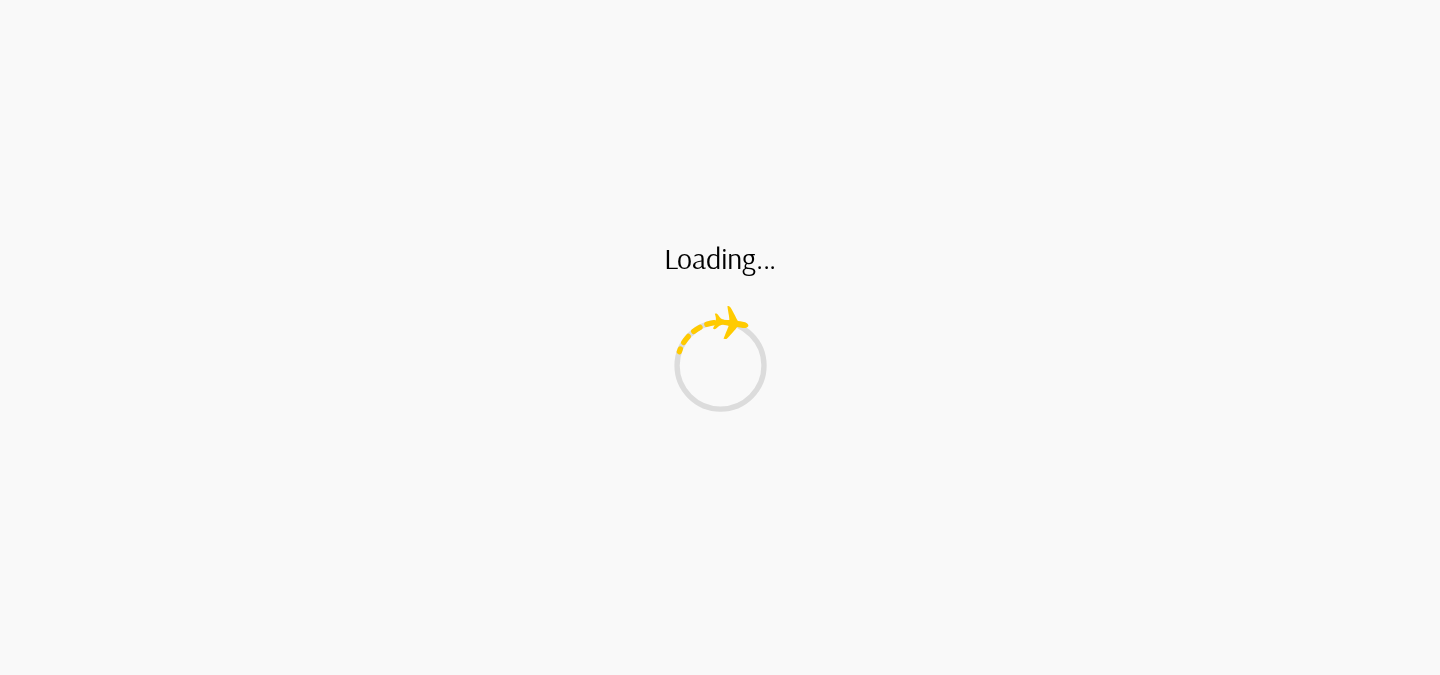 scroll, scrollTop: 0, scrollLeft: 0, axis: both 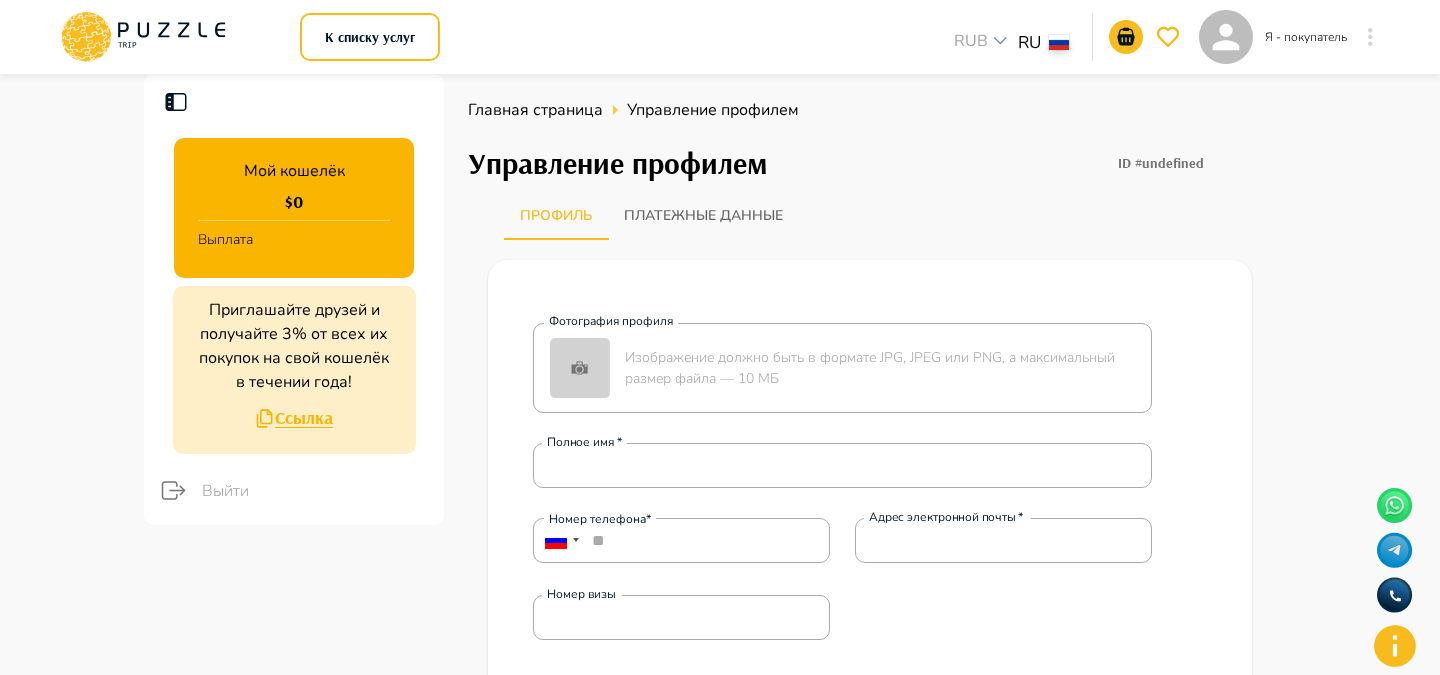 click at bounding box center (1370, 37) 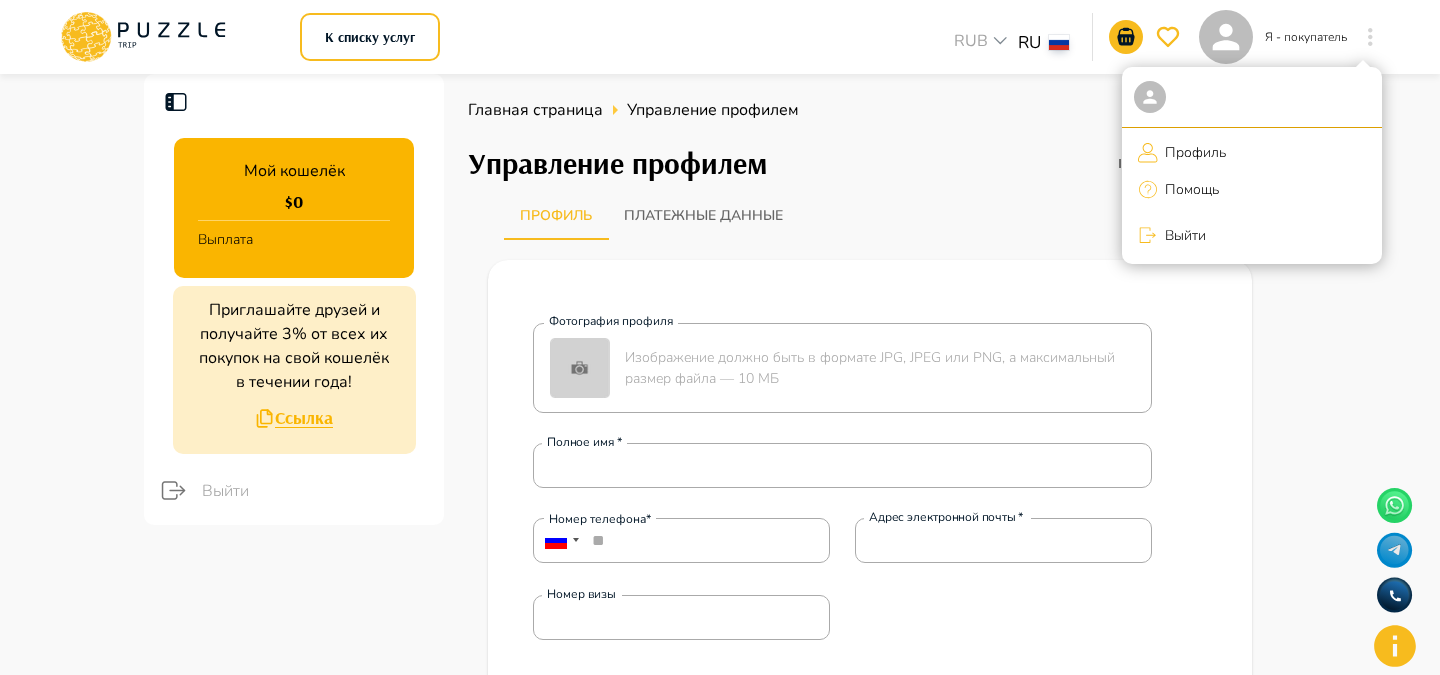 click at bounding box center [720, 337] 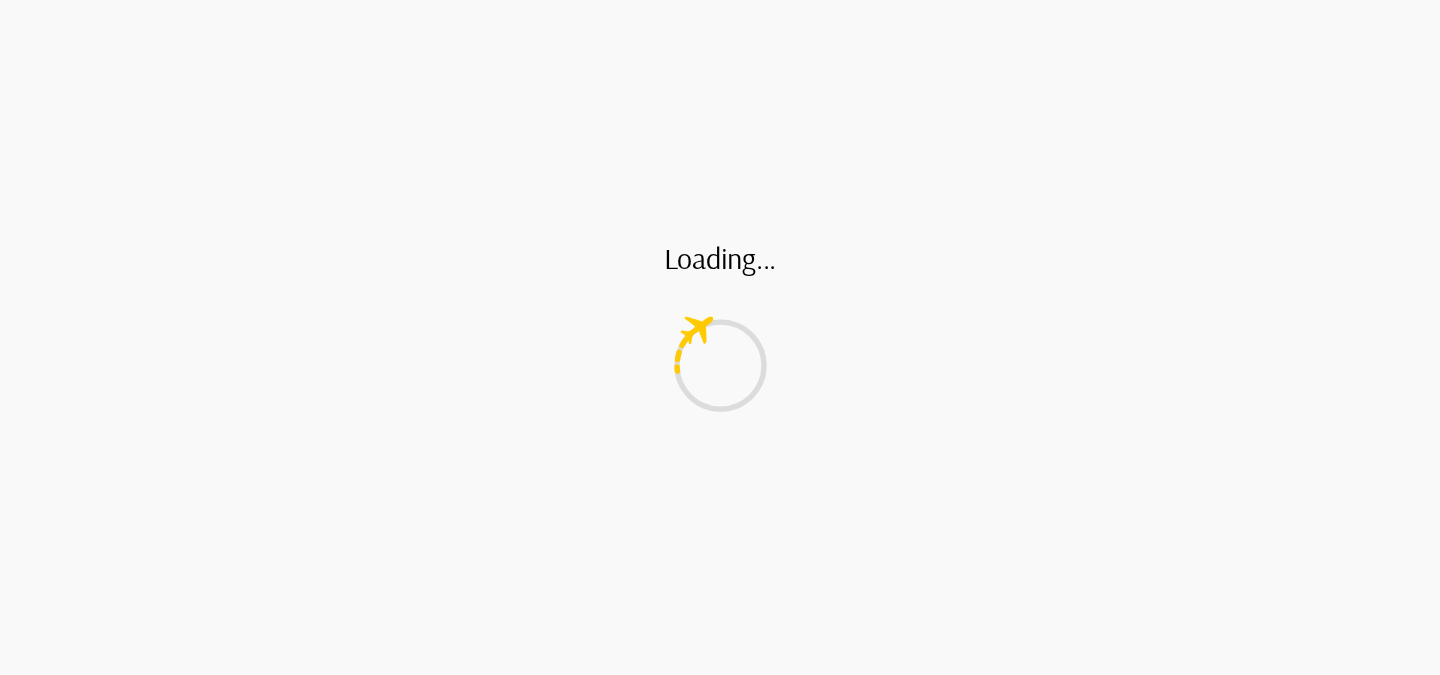 scroll, scrollTop: 0, scrollLeft: 0, axis: both 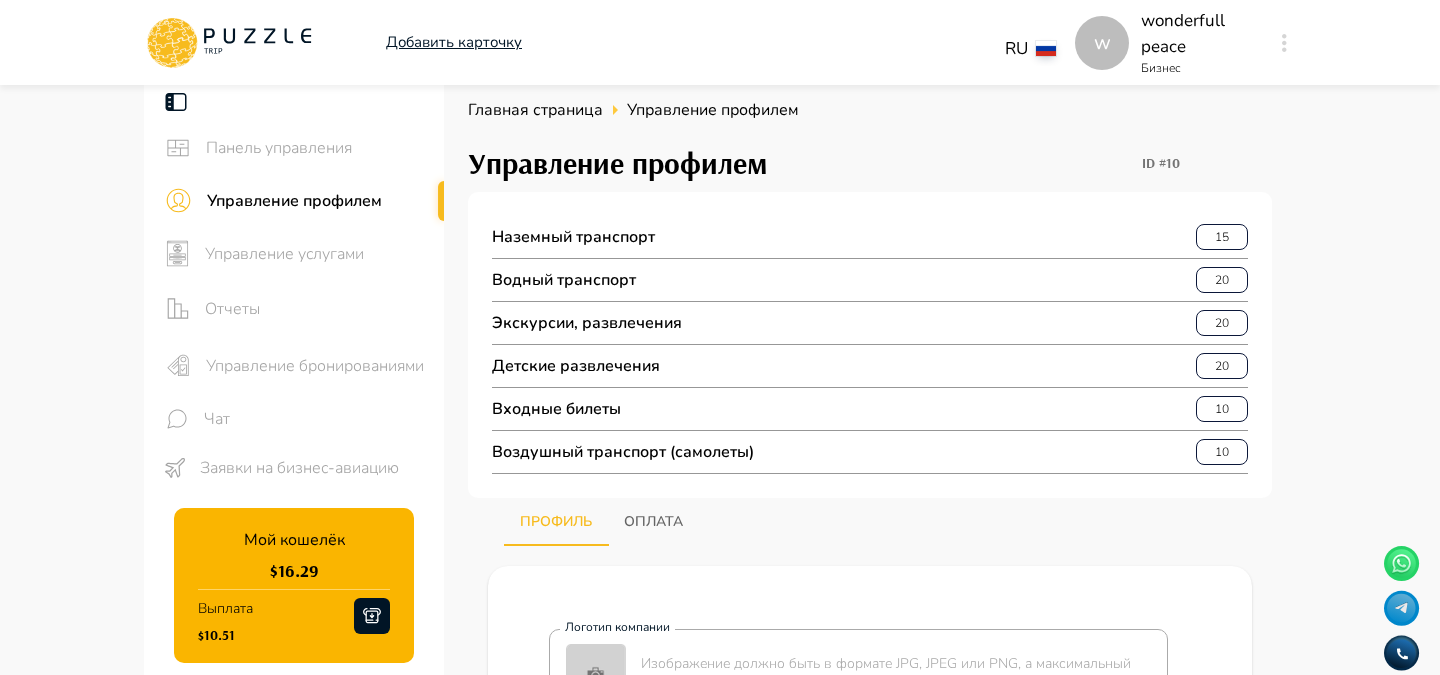 click on "Управление бронированиями" at bounding box center (317, 366) 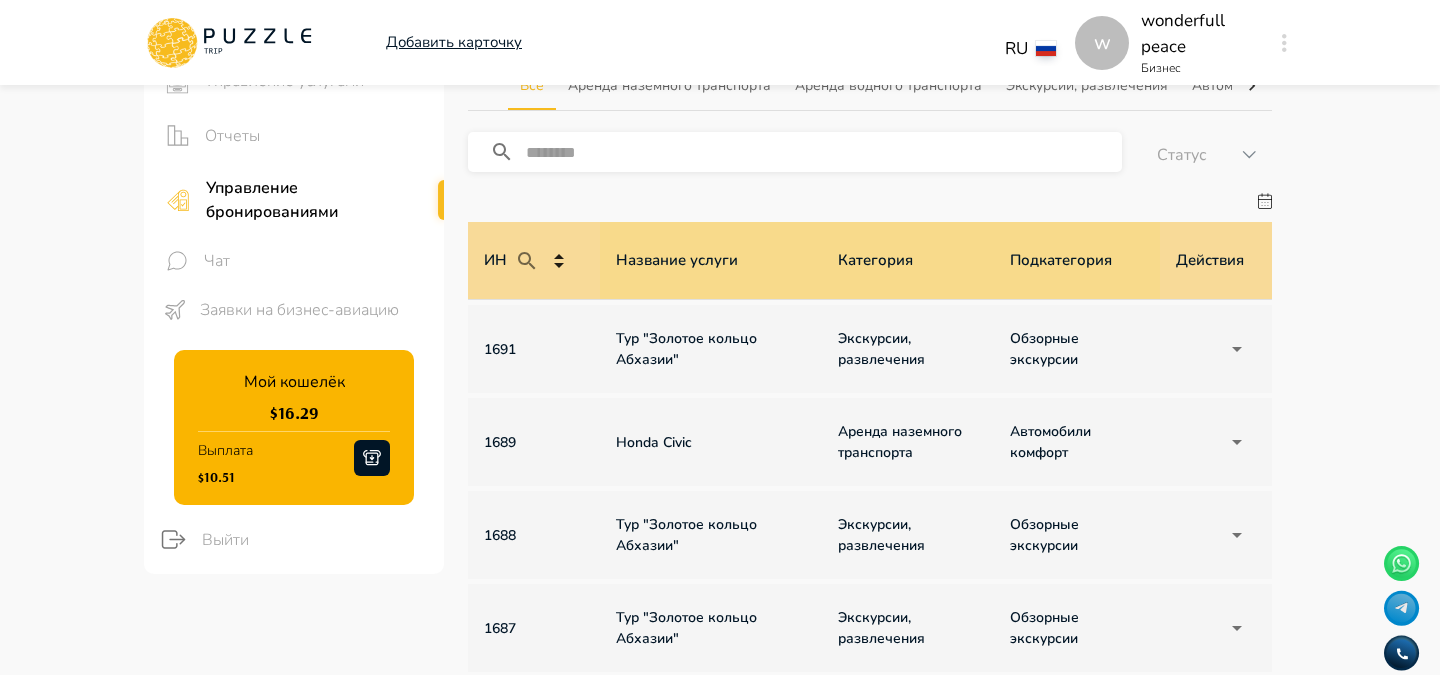 scroll, scrollTop: 230, scrollLeft: 0, axis: vertical 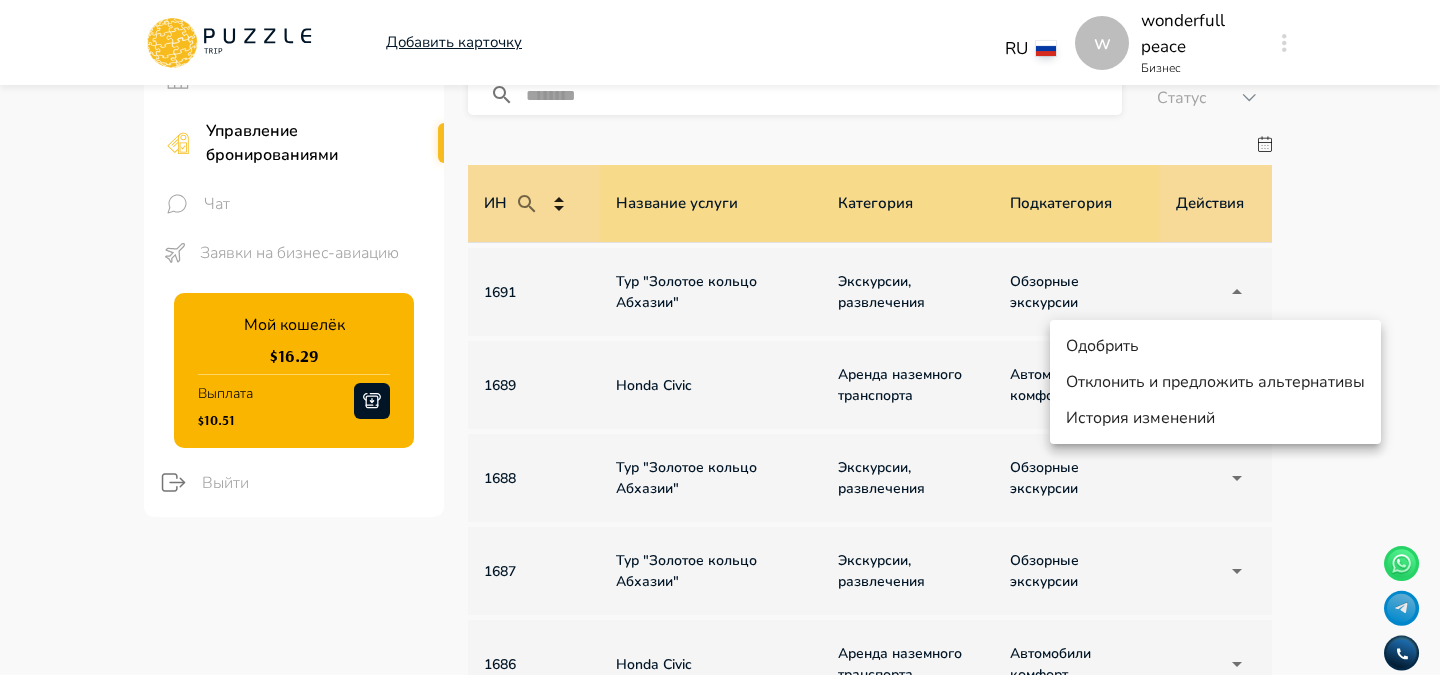 click on "w Добавить карточку RU   ** w wonderfull peace  Бизнес w Панель управления Управление профилем Управление услугами Отчеты Управление бронированиями Чат Заявки на бизнес-авиацию Мой кошелёк $ 16.29 Выплата   $10.51 Выйти Главная страница Бронирования Бронирования Бронирования Альтернативы Все Аренда наземного транспорта Аренда водного транспорта Экскурсии, развлечения Автомобили с водителем Детские развлечения Входные билеты ​ Статус ****** ИН Название услуги Категория Подкатегория Дата начала и окончания услуги Дата бронирования Дата оплаты Клиент Оплата Цена 1691 - - 1" at bounding box center (720, 719) 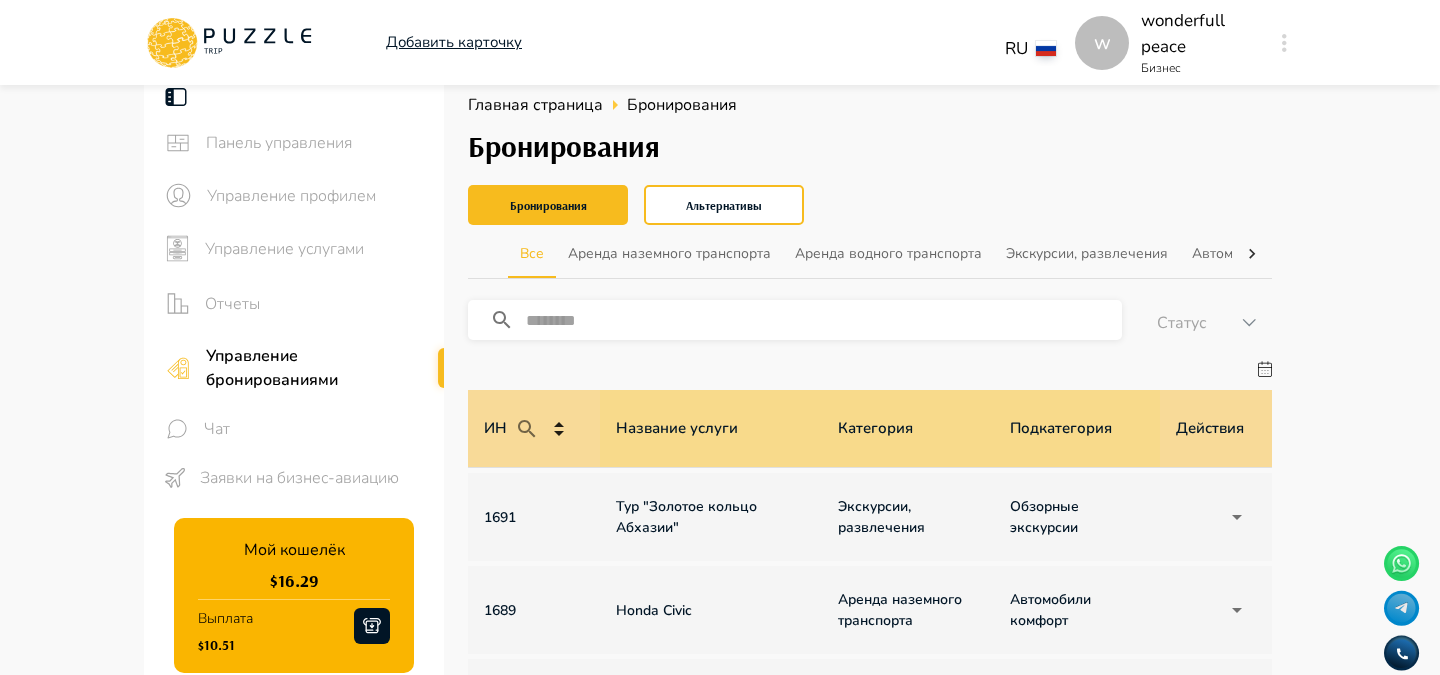 scroll, scrollTop: 1, scrollLeft: 0, axis: vertical 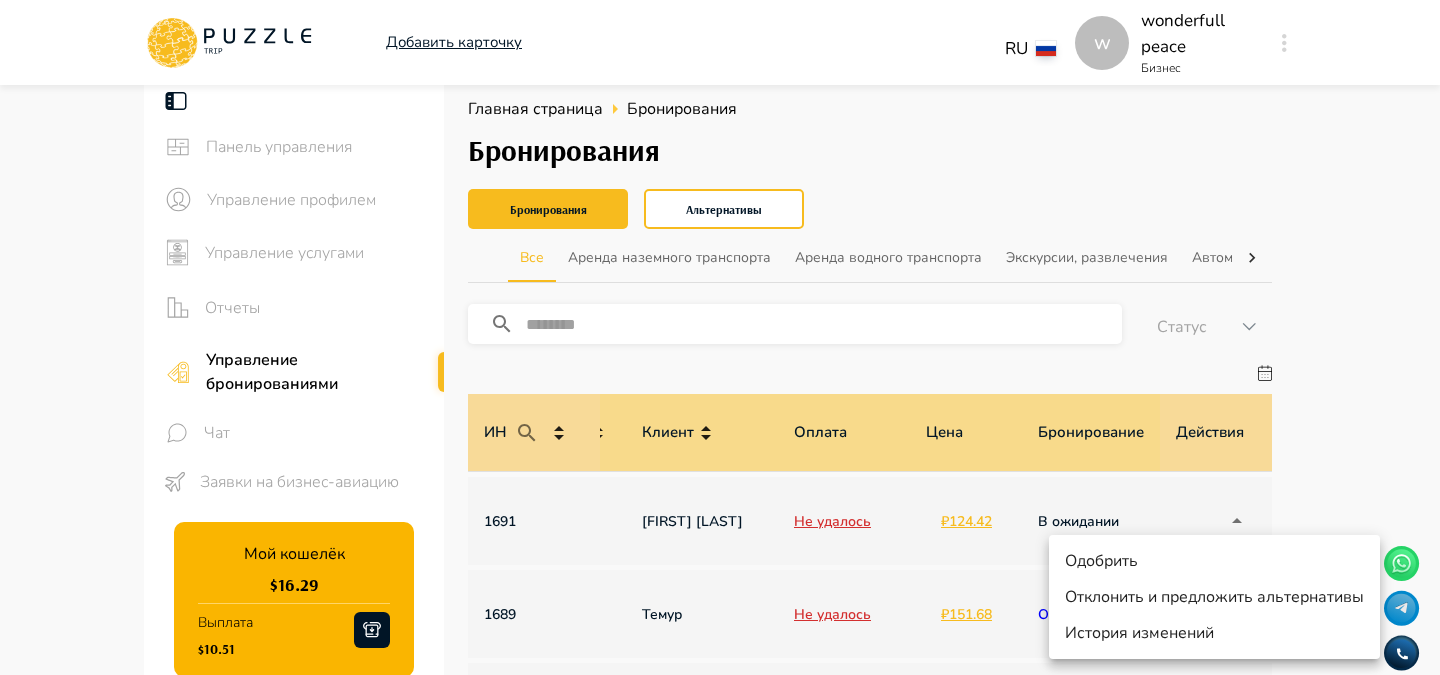 click on "w Добавить карточку RU   ** w wonderfull peace  Бизнес w Панель управления Управление профилем Управление услугами Отчеты Управление бронированиями Чат Заявки на бизнес-авиацию Мой кошелёк $ 16.29 Выплата   $10.51 Выйти Главная страница Бронирования Бронирования Бронирования Альтернативы Все Аренда наземного транспорта Аренда водного транспорта Экскурсии, развлечения Автомобили с водителем Детские развлечения Входные билеты ​ Статус ****** ИН Название услуги Категория Подкатегория Дата начала и окончания услуги Дата бронирования Дата оплаты Клиент Оплата Цена 1691 - - 1" at bounding box center (720, 948) 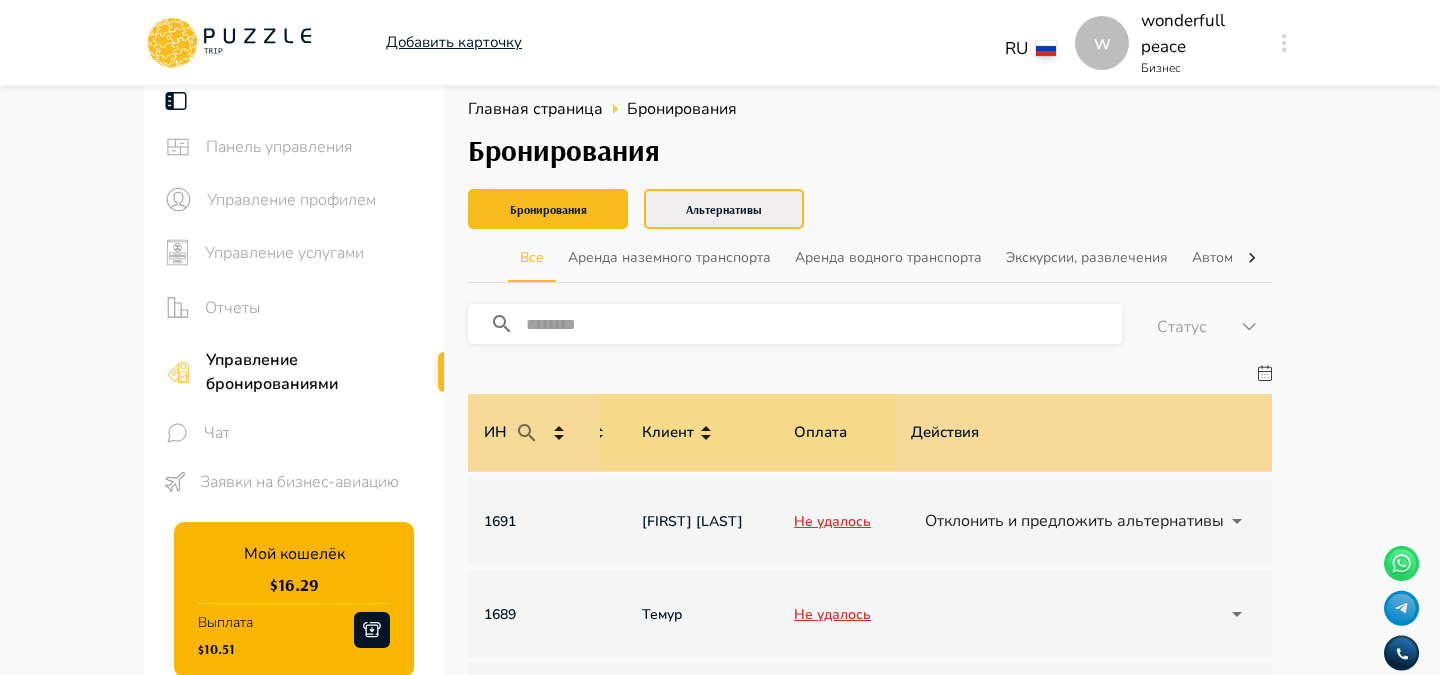 click on "Альтернативы" at bounding box center (724, 209) 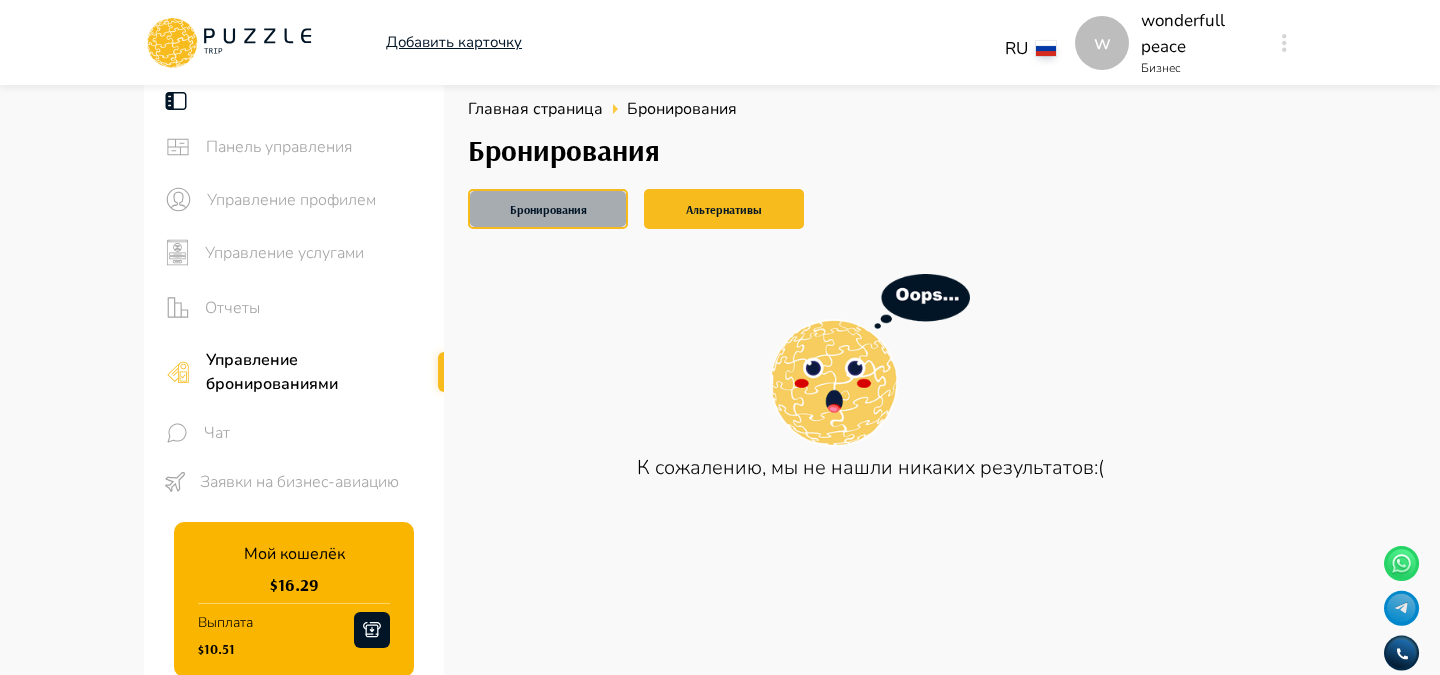 click on "Бронирования" at bounding box center [548, 209] 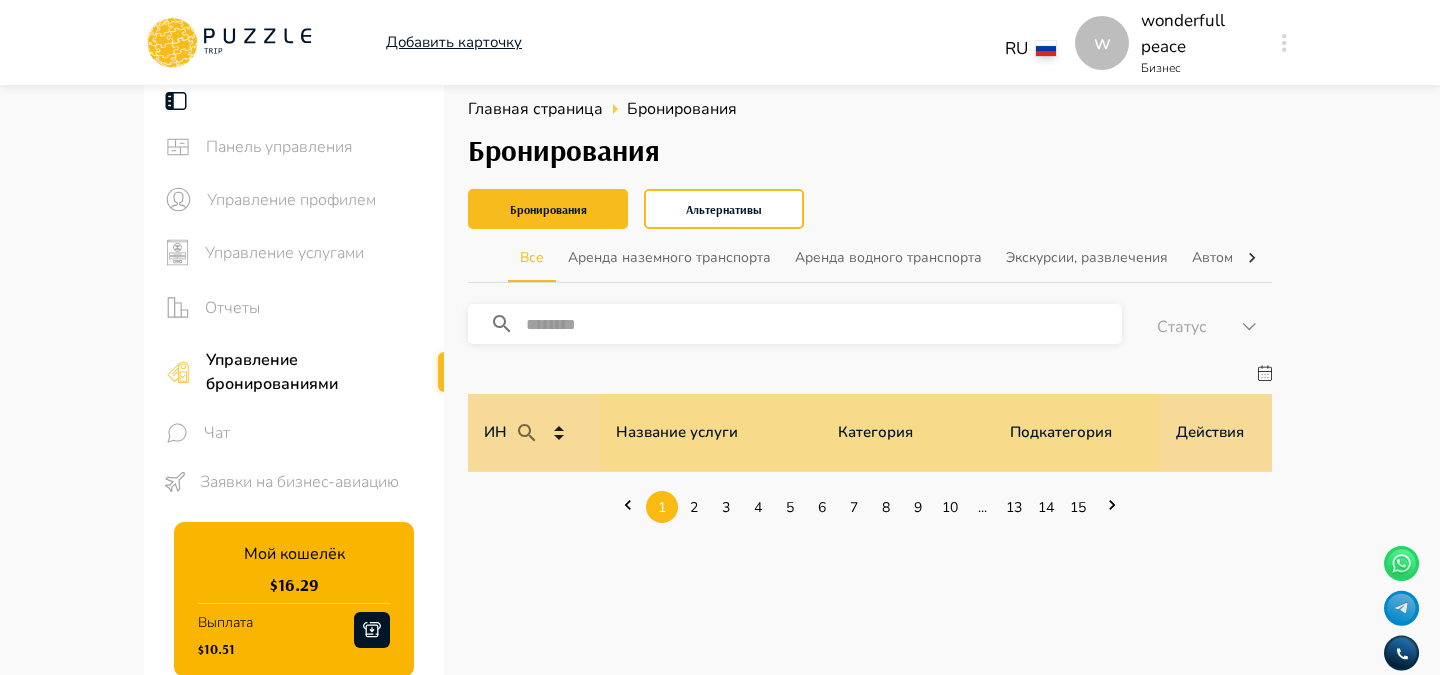 scroll, scrollTop: 82, scrollLeft: 0, axis: vertical 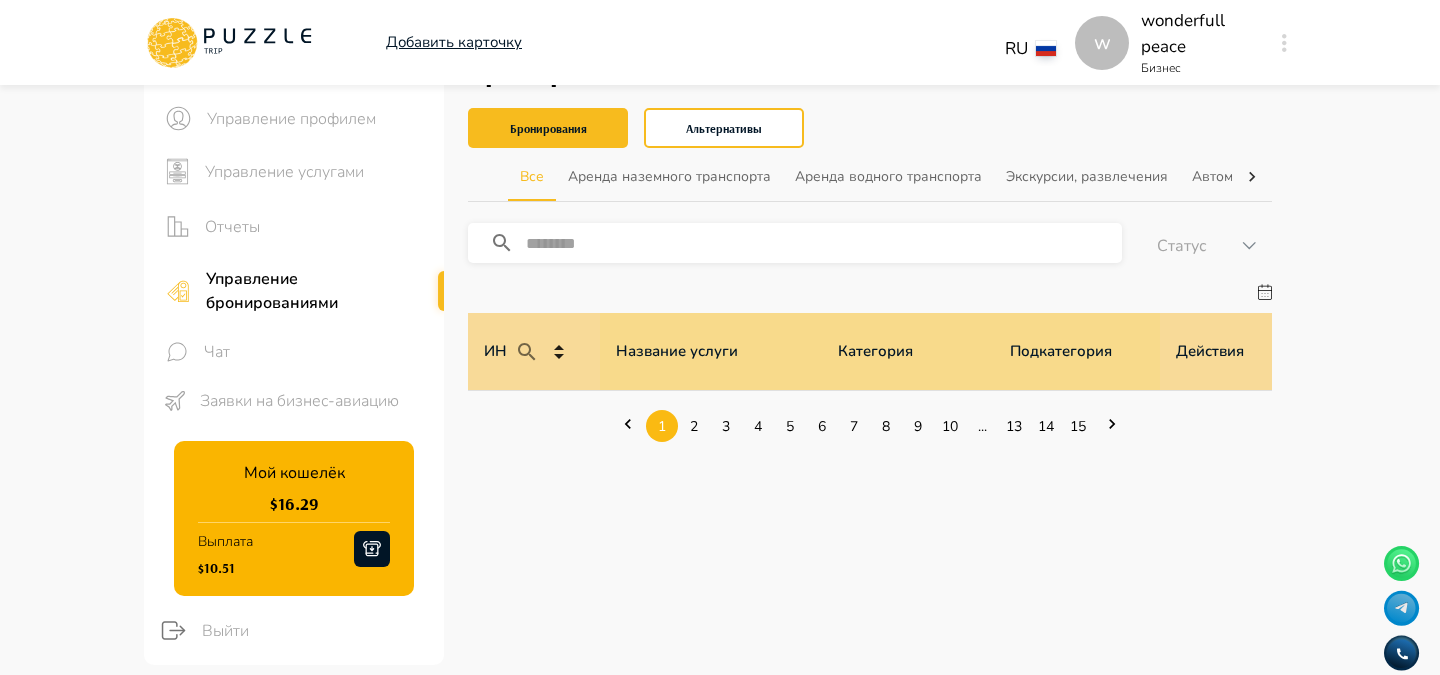 type 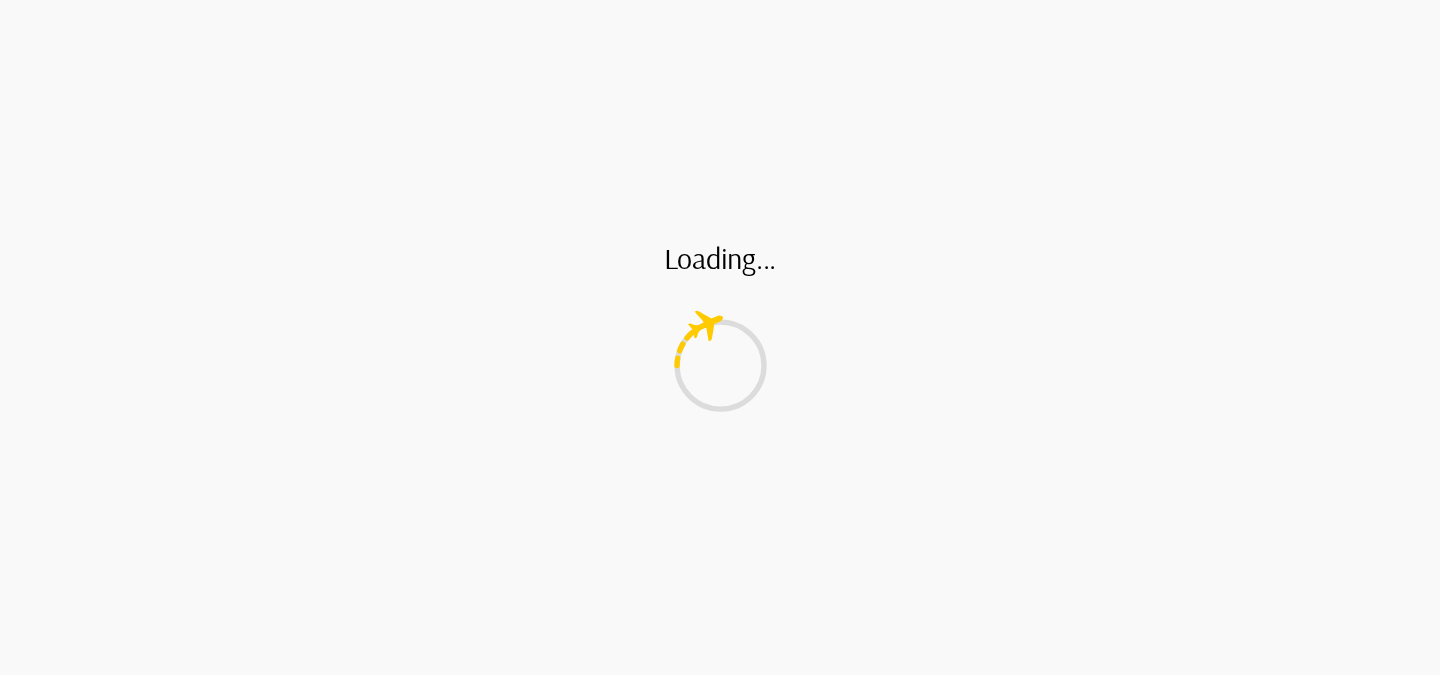 scroll, scrollTop: 0, scrollLeft: 0, axis: both 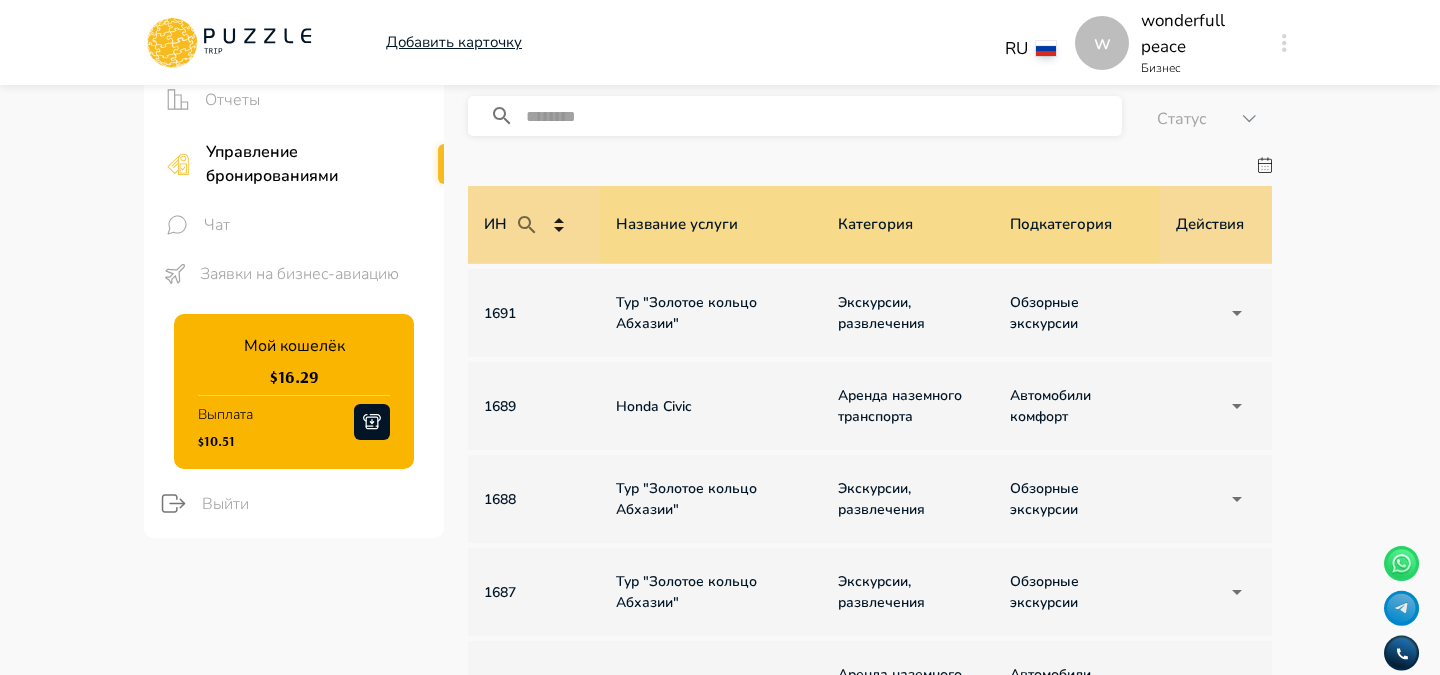 click on "w Добавить карточку RU   ** w wonderfull peace  Бизнес w Панель управления Управление профилем Управление услугами Отчеты Управление бронированиями Чат Заявки на бизнес-авиацию Мой кошелёк $ 16.29 Выплата   $10.51 Выйти Главная страница Бронирования Бронирования Бронирования Альтернативы Все Аренда наземного транспорта Аренда водного транспорта Экскурсии, развлечения Автомобили с водителем Детские развлечения Входные билеты ​ Статус ****** ИН Название услуги Категория Подкатегория Дата начала и окончания услуги Дата бронирования Дата оплаты Клиент Оплата Цена 1691 - - 1" at bounding box center [720, 740] 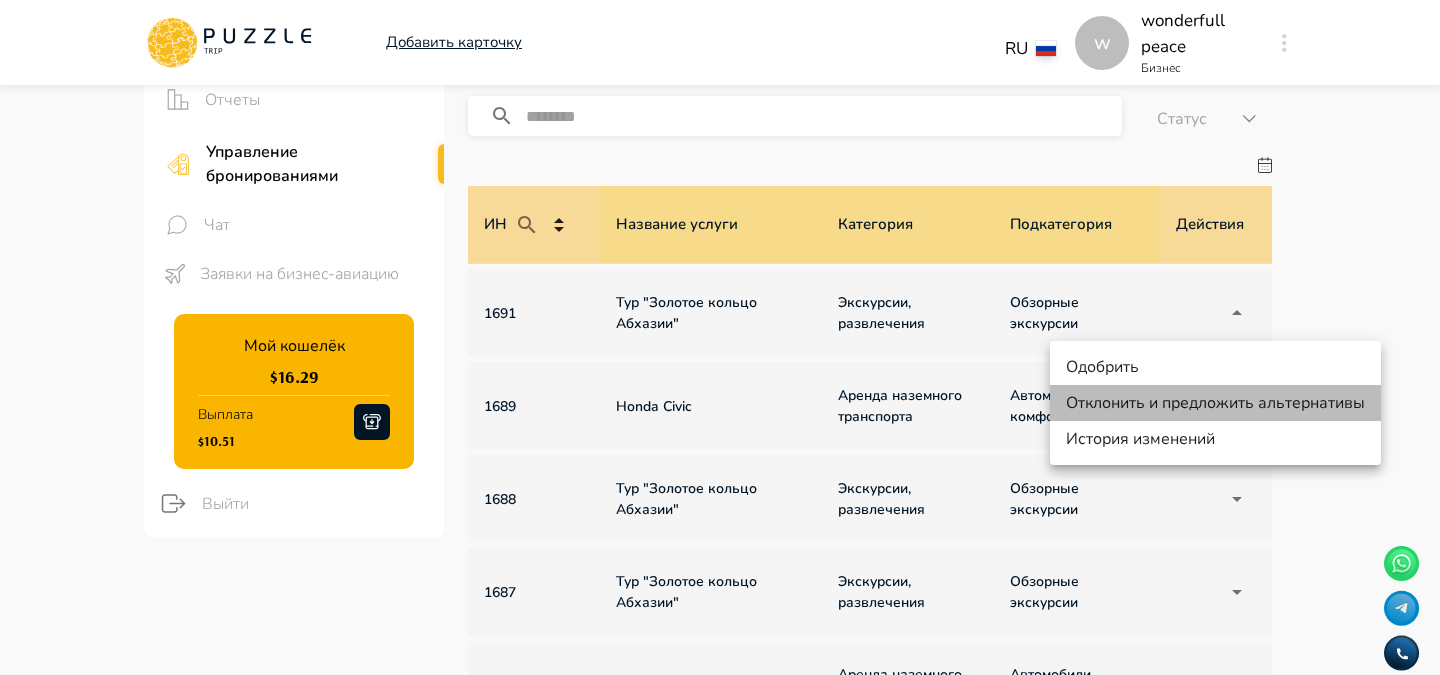 click on "Отклонить и предложить альтернативы" at bounding box center [1215, 403] 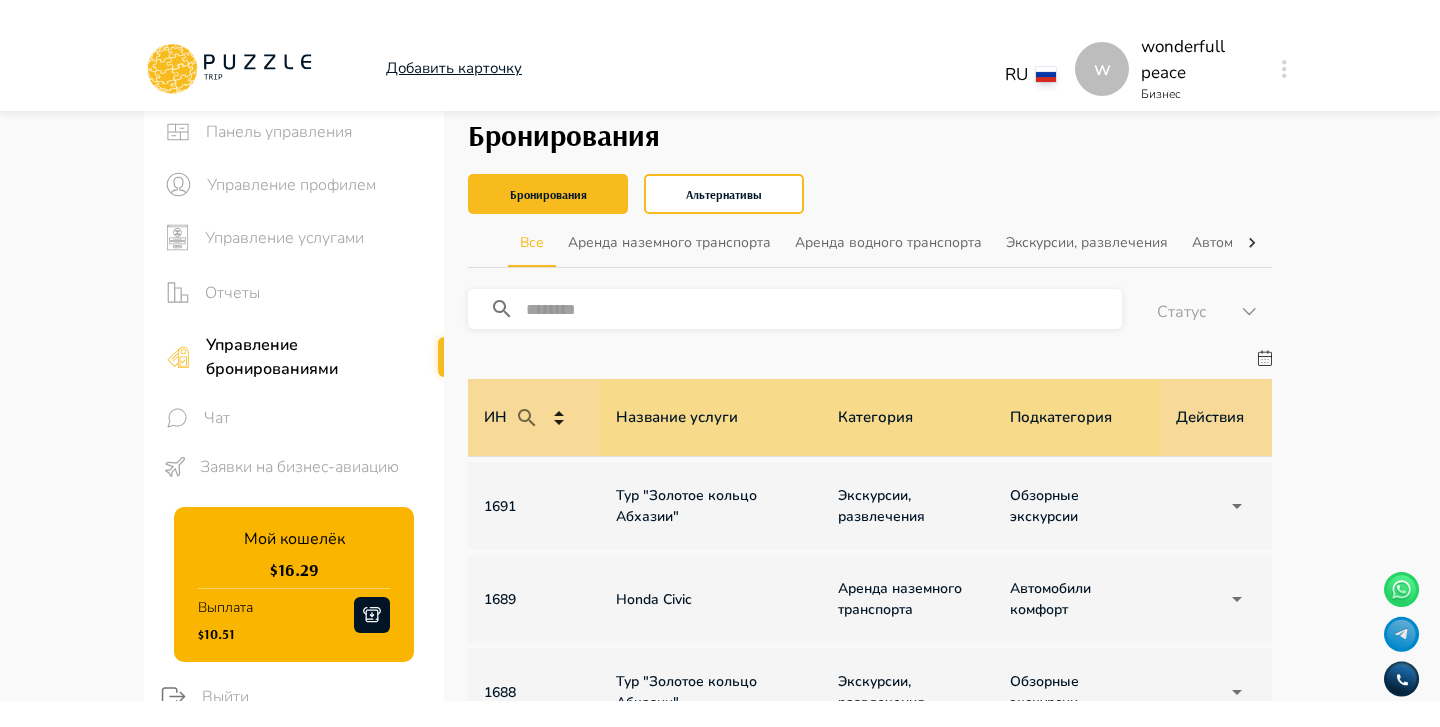 scroll, scrollTop: 0, scrollLeft: 0, axis: both 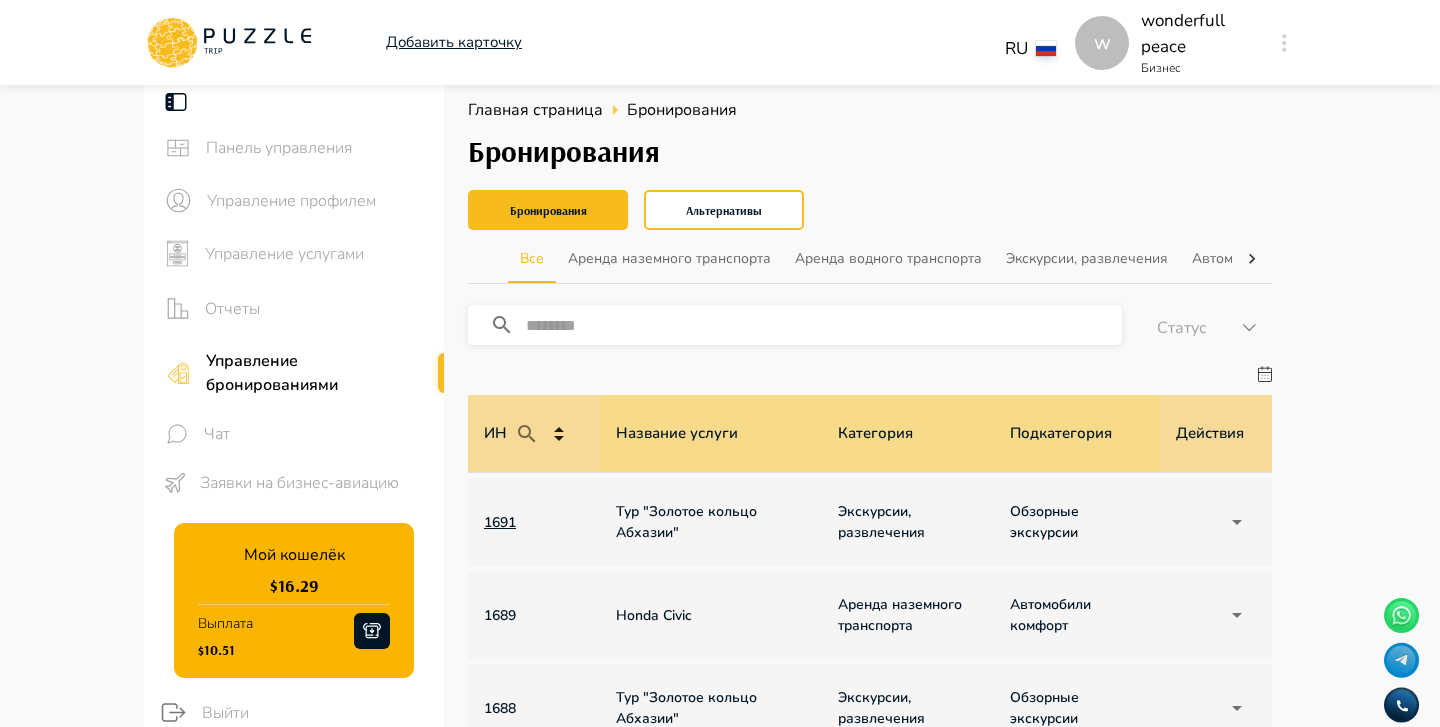 click on "1691" at bounding box center (534, 522) 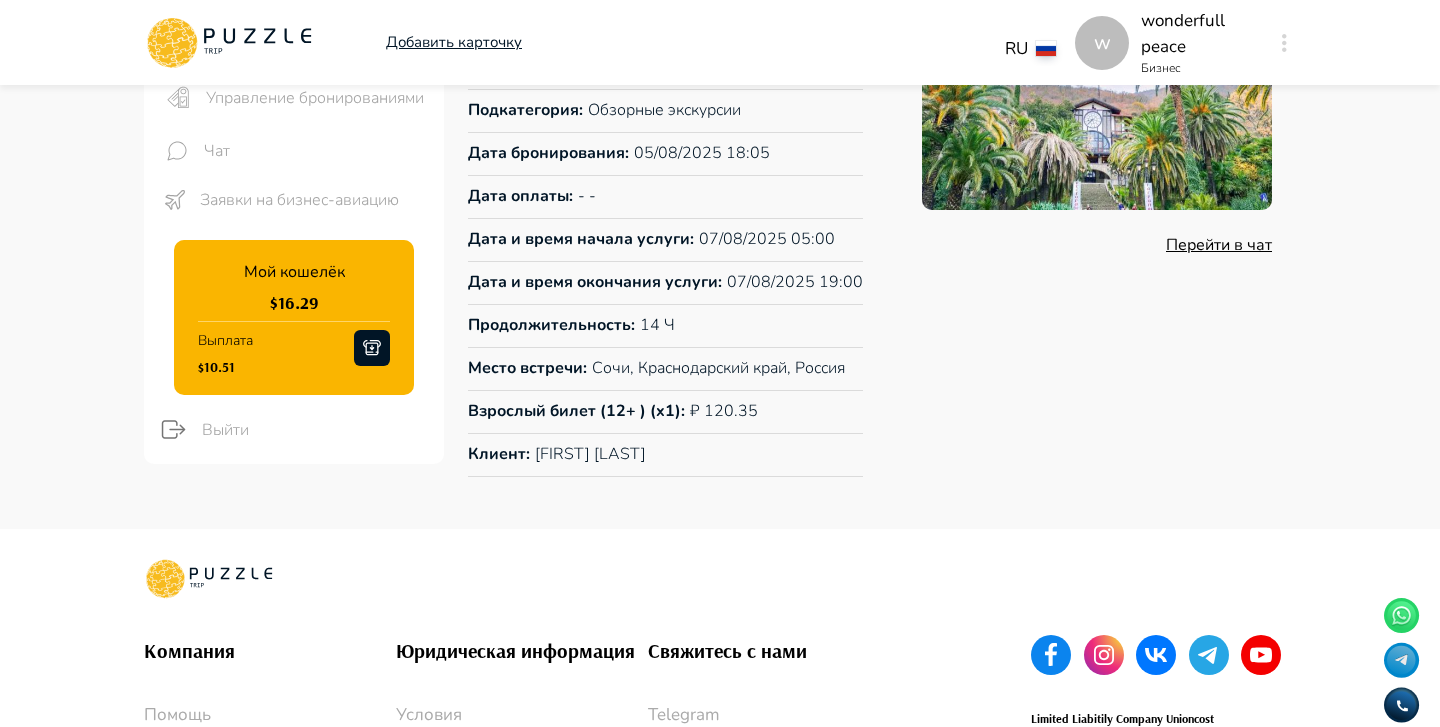scroll, scrollTop: 0, scrollLeft: 0, axis: both 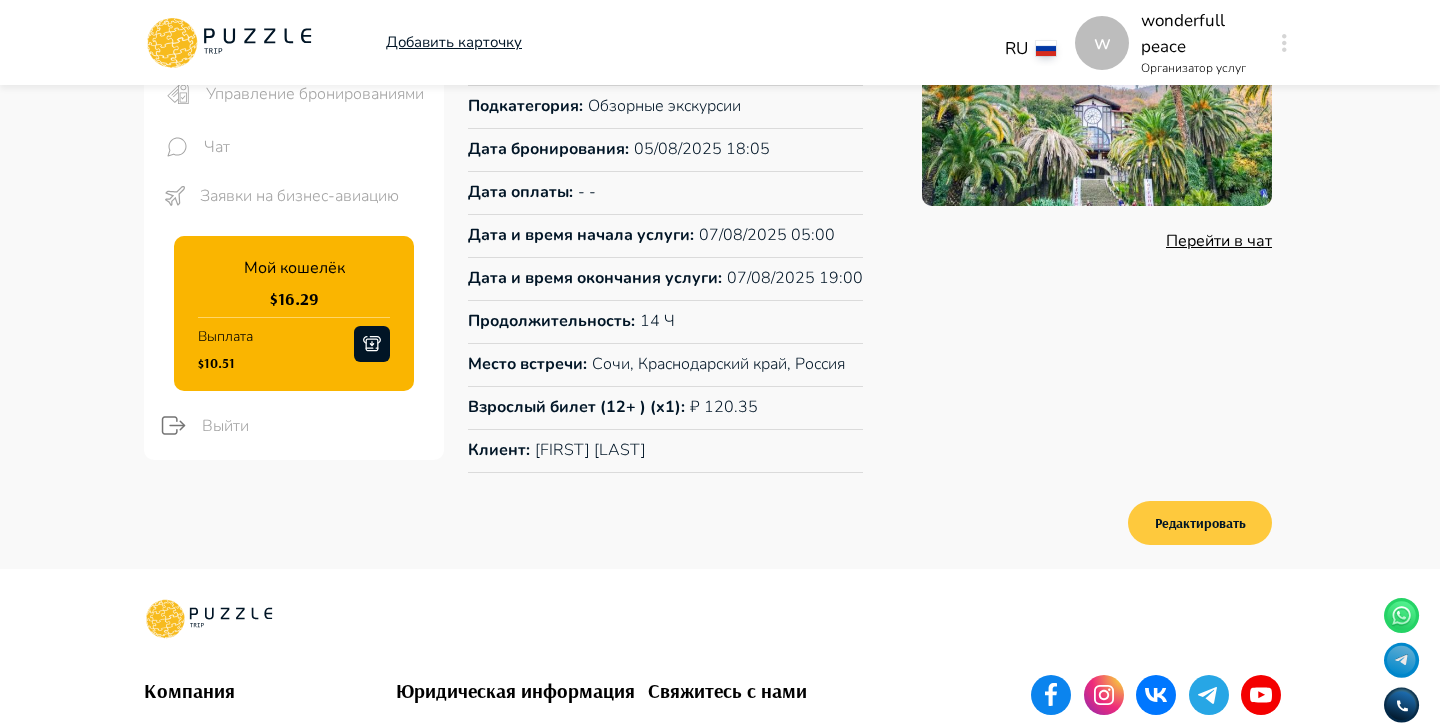 click on "Редактировать" at bounding box center (1200, 523) 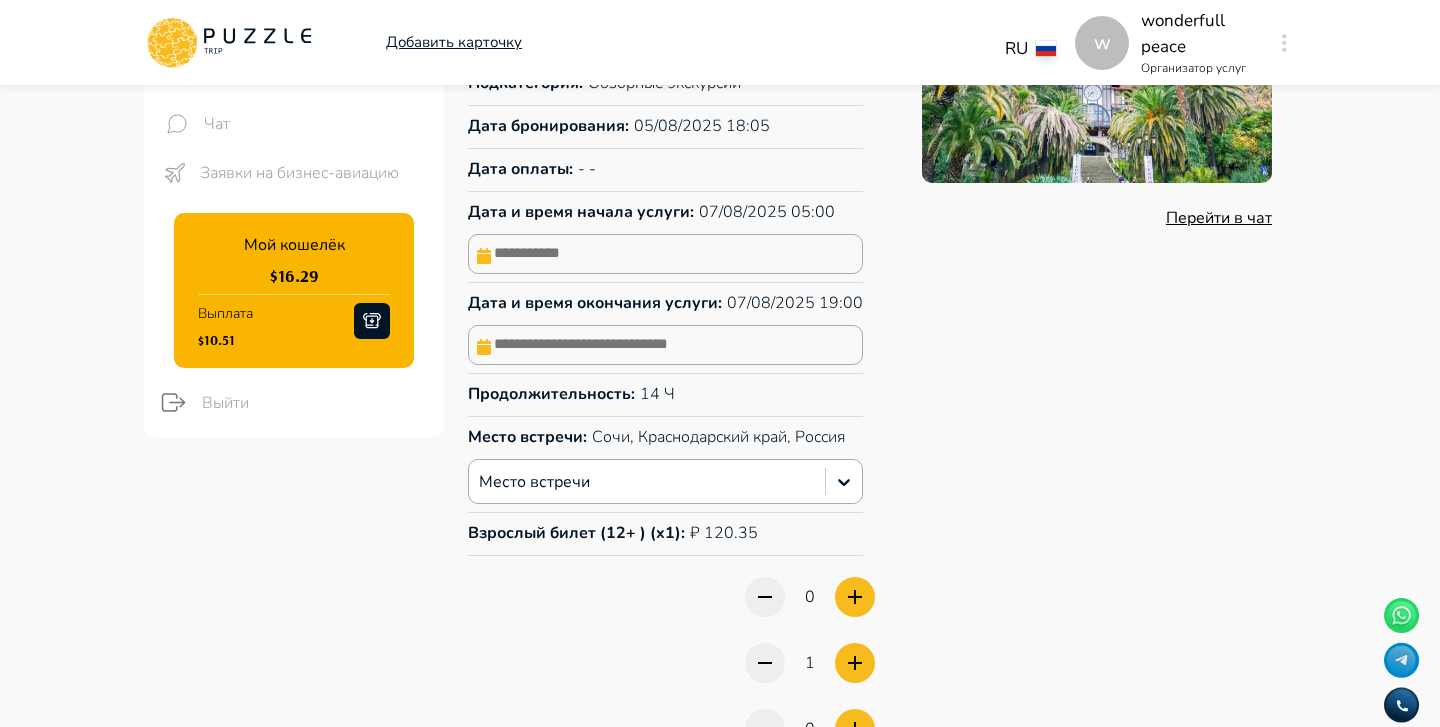 scroll, scrollTop: 314, scrollLeft: 0, axis: vertical 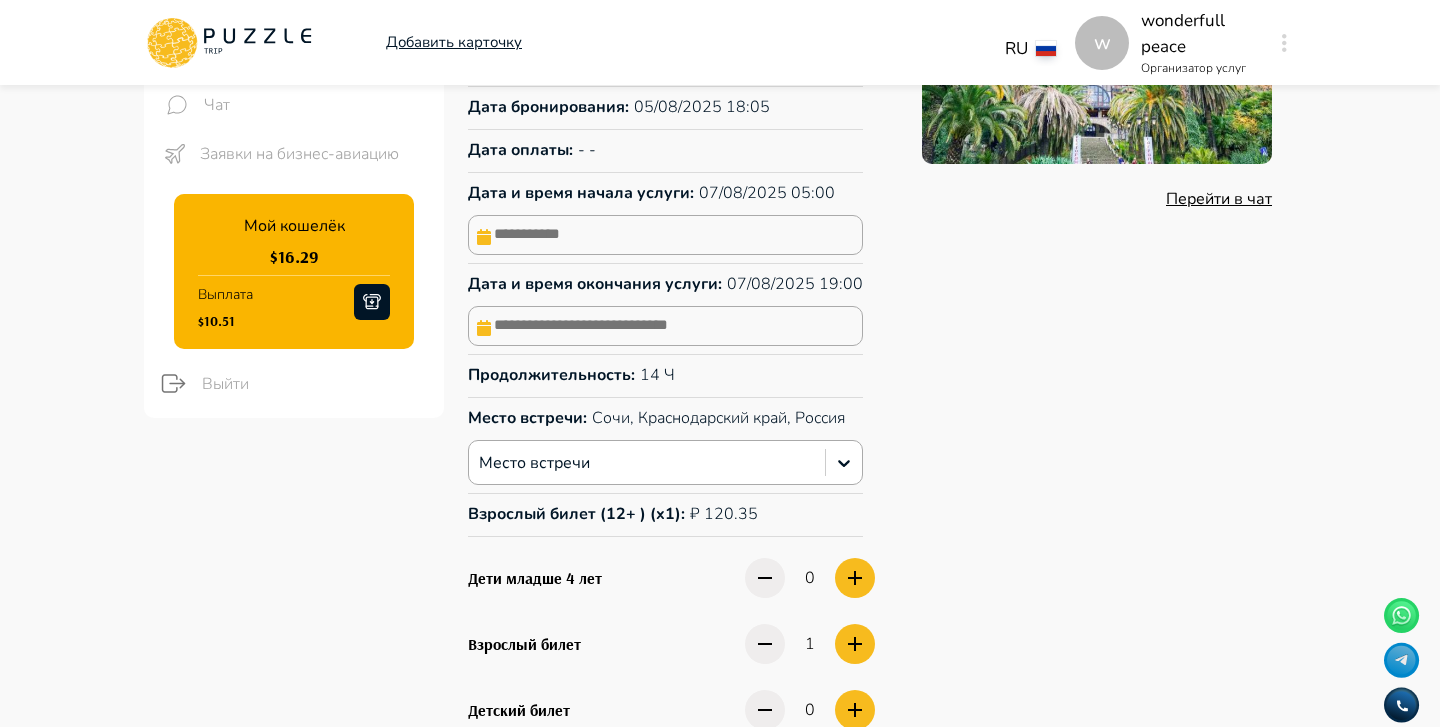 click at bounding box center [665, 235] 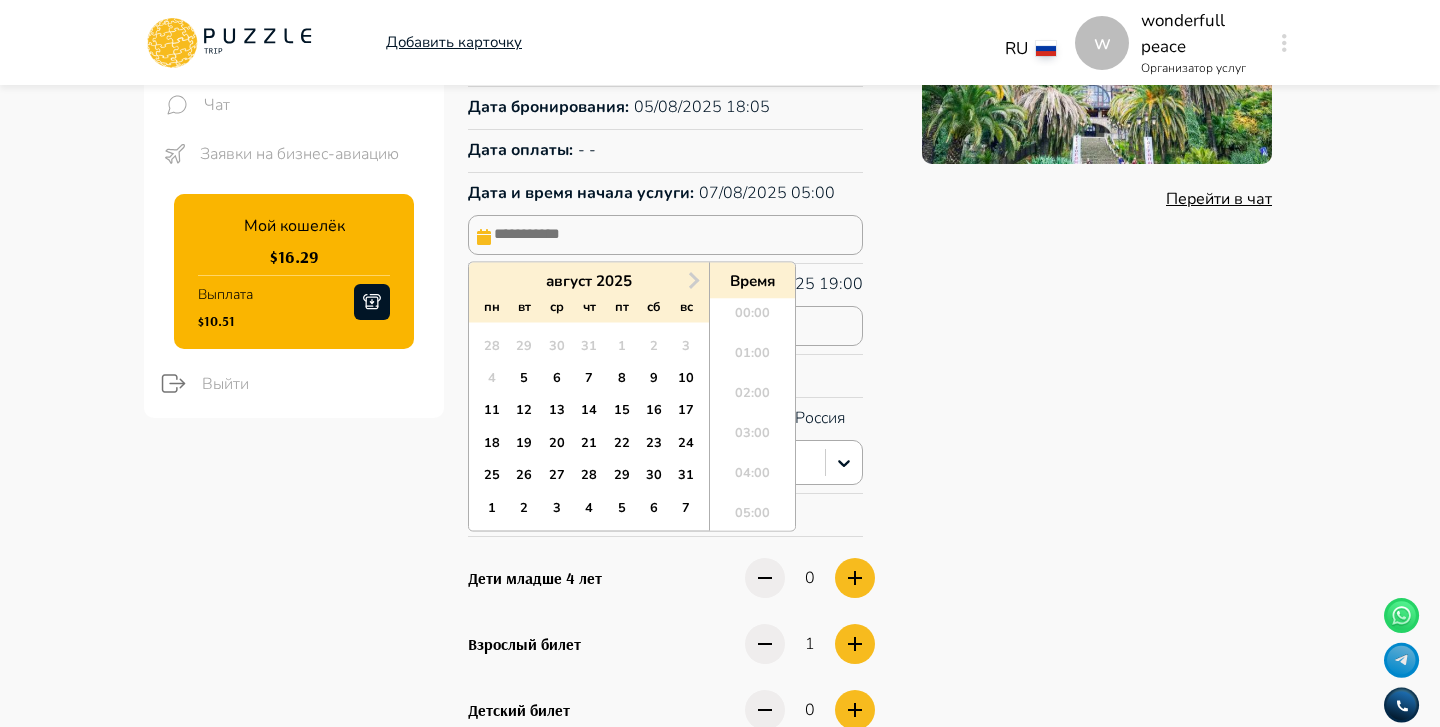 scroll, scrollTop: 704, scrollLeft: 0, axis: vertical 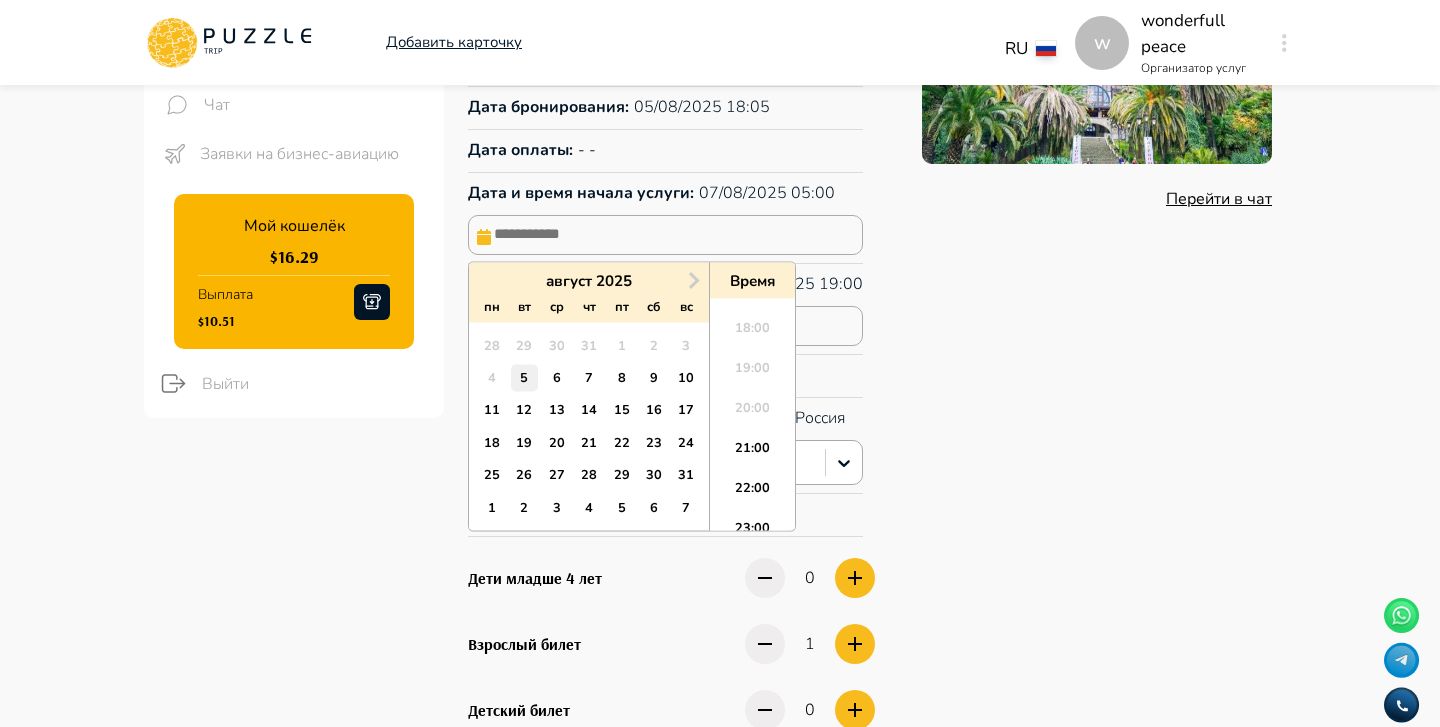 click on "5" at bounding box center [524, 378] 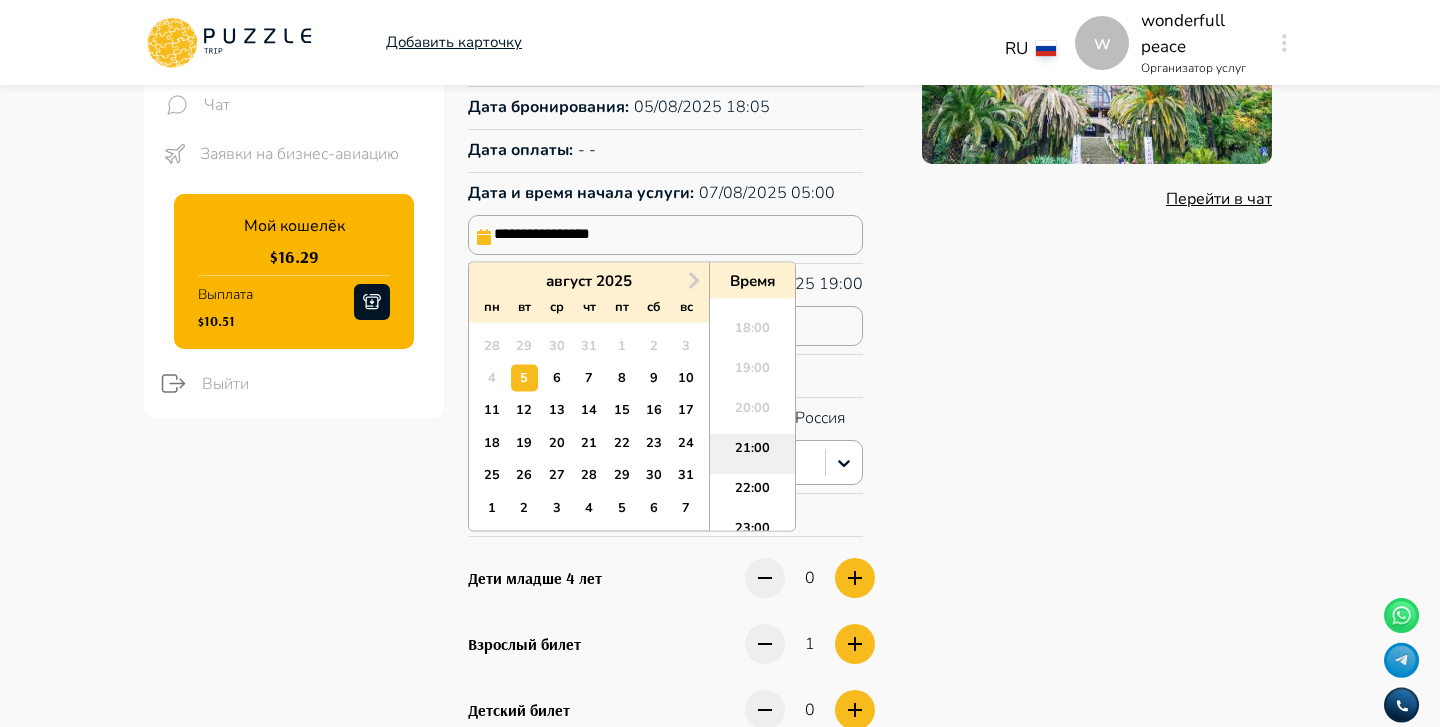 click on "21:00" at bounding box center (752, 455) 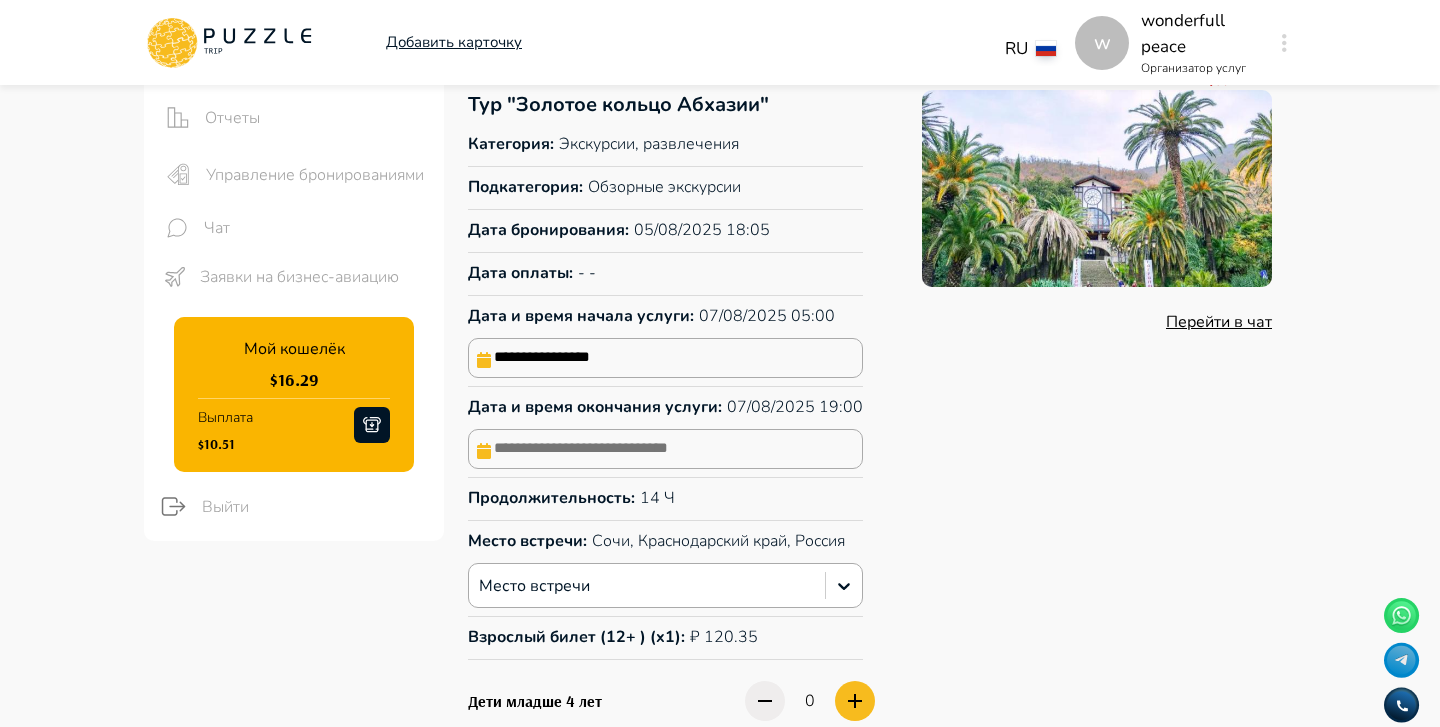 scroll, scrollTop: 157, scrollLeft: 0, axis: vertical 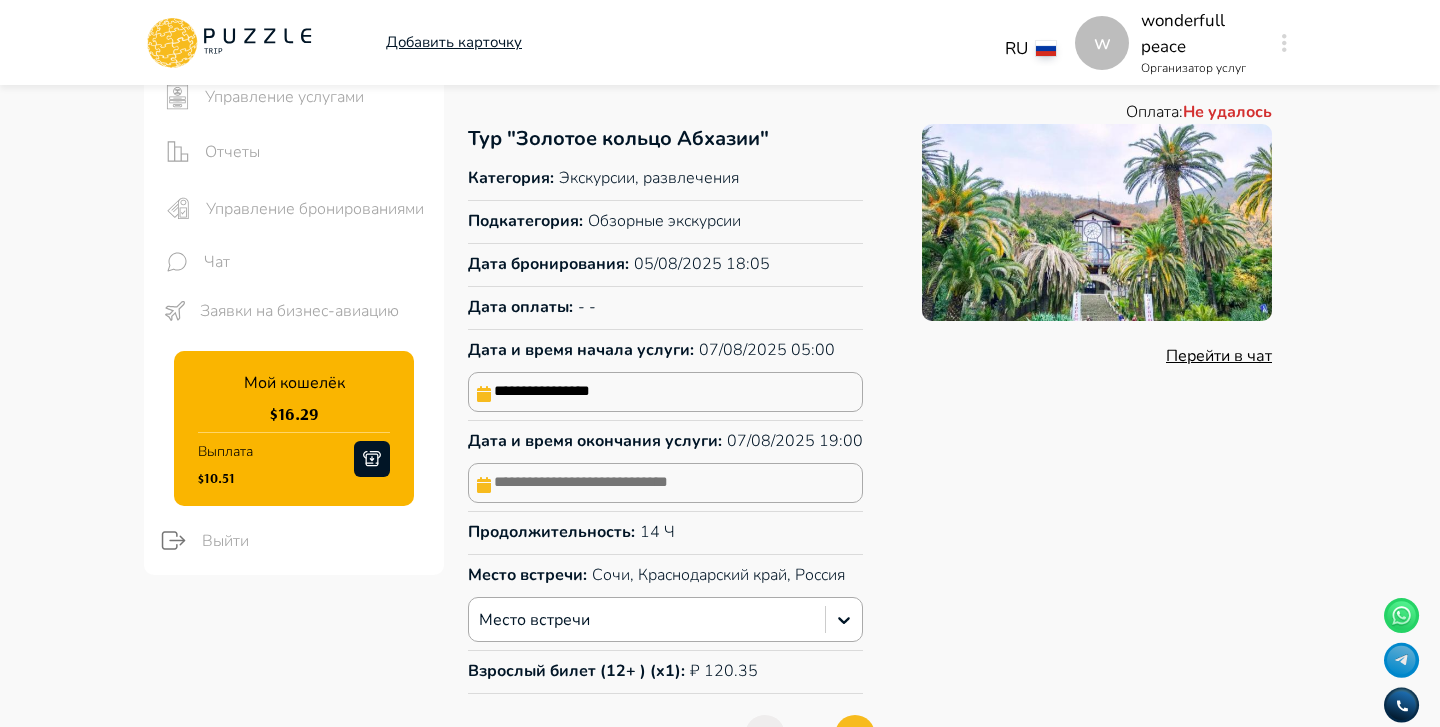 click on "**********" at bounding box center (665, 392) 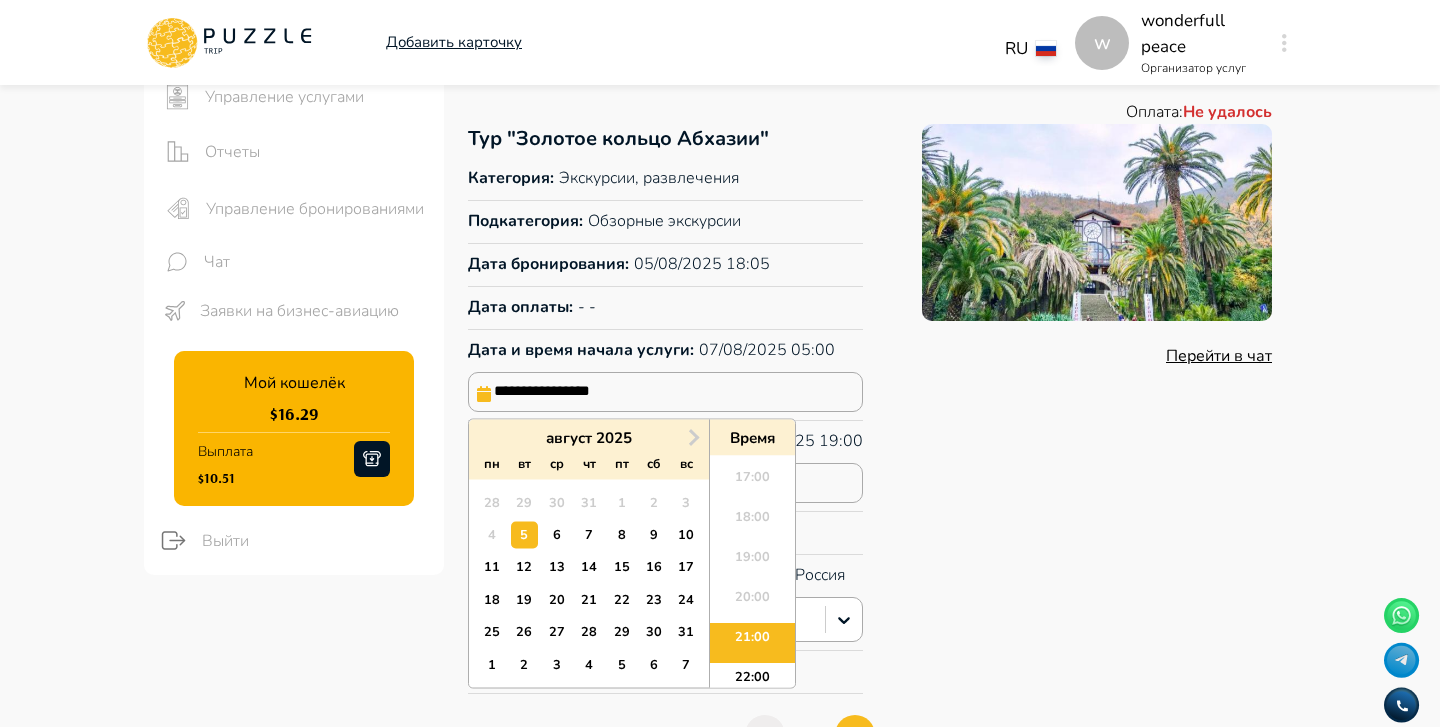 scroll, scrollTop: 728, scrollLeft: 0, axis: vertical 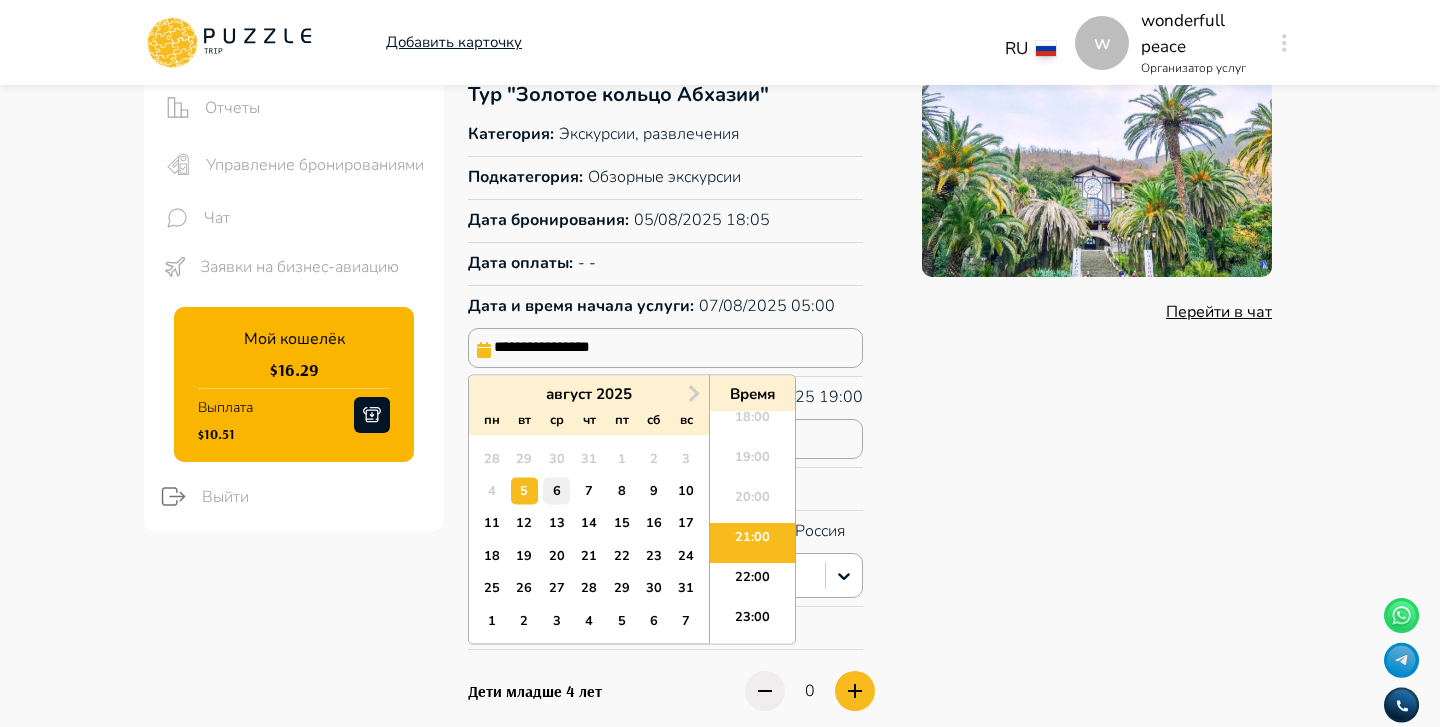 click on "6" at bounding box center (556, 491) 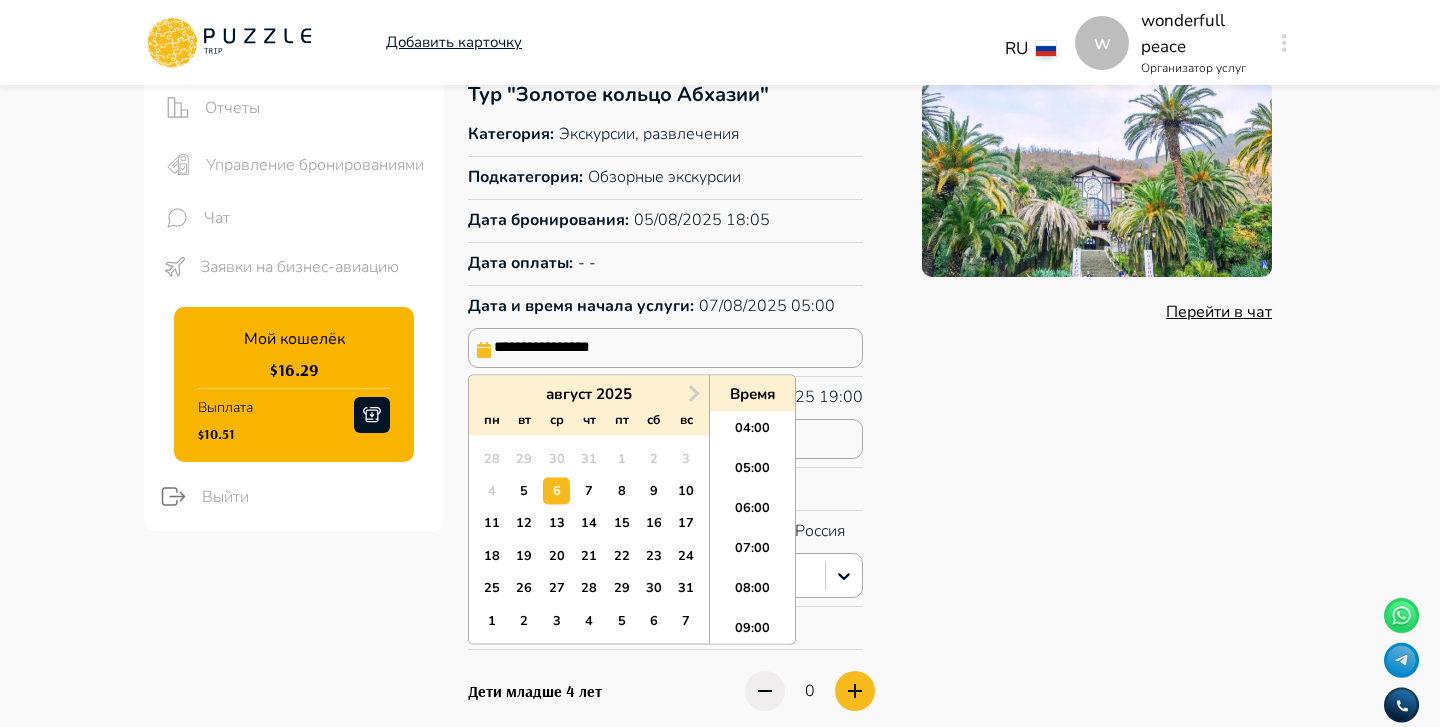 scroll, scrollTop: 132, scrollLeft: 0, axis: vertical 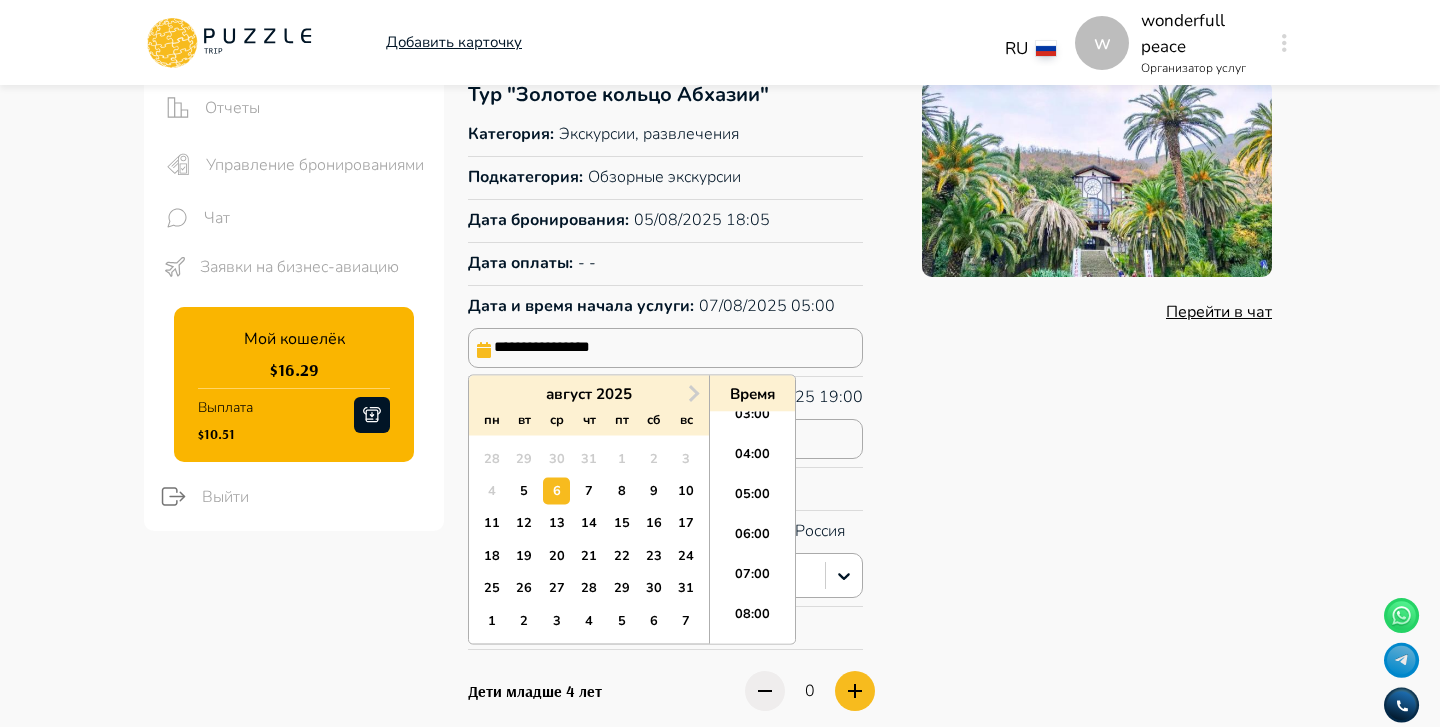 click on "05:00" at bounding box center [752, 500] 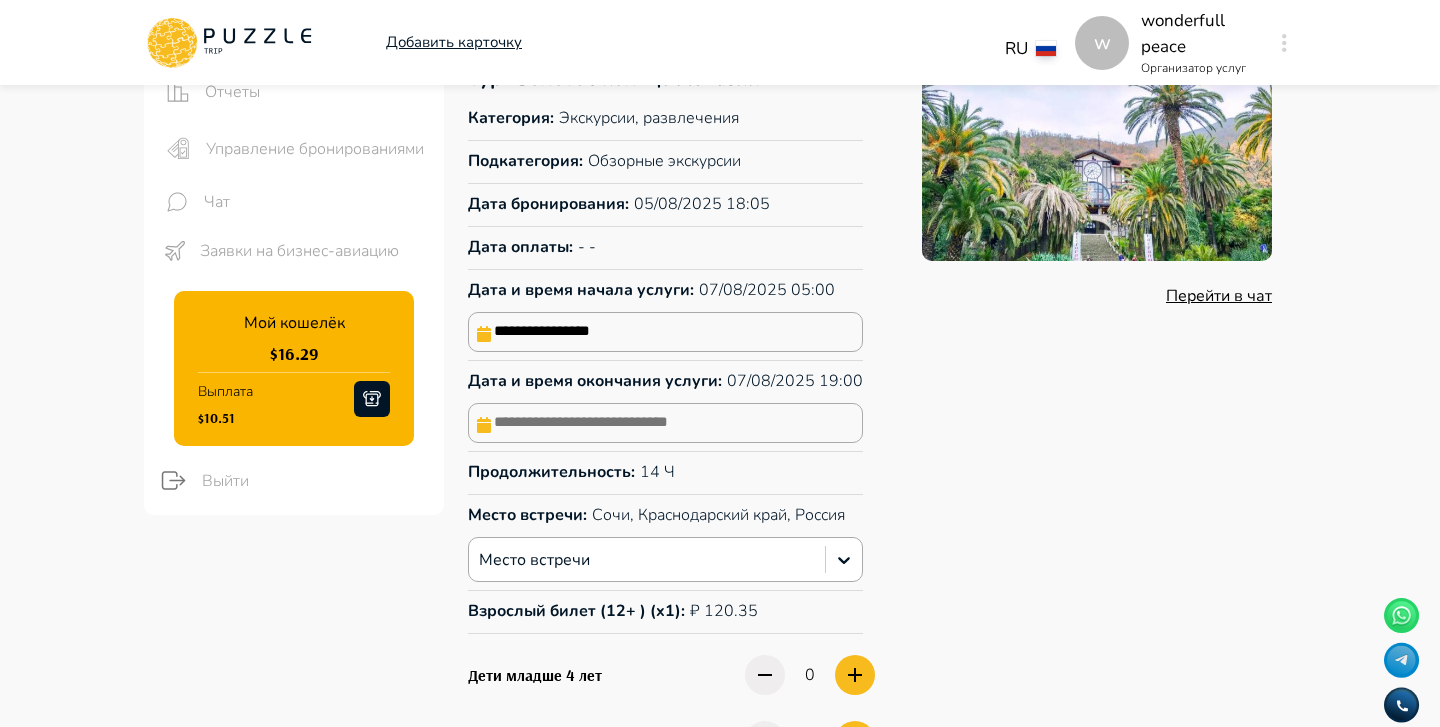 scroll, scrollTop: 226, scrollLeft: 0, axis: vertical 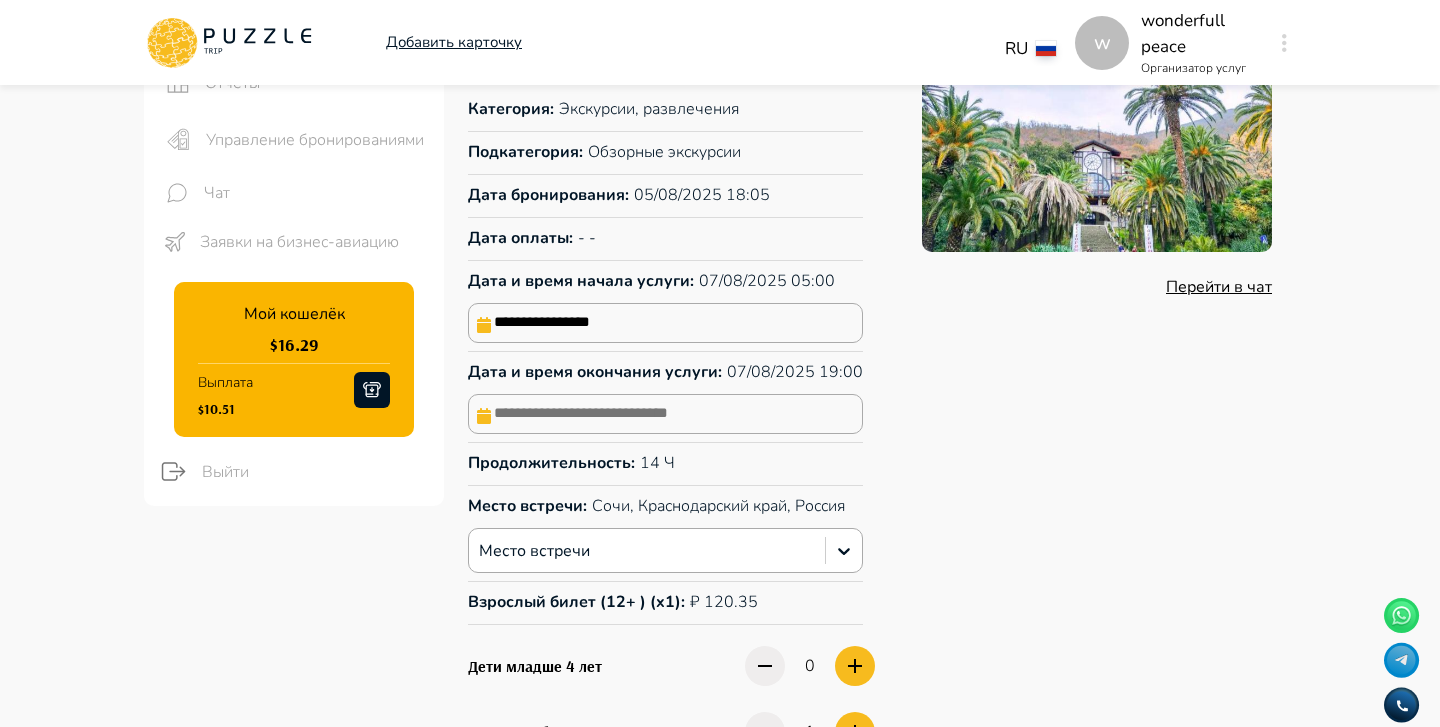 click at bounding box center (665, 414) 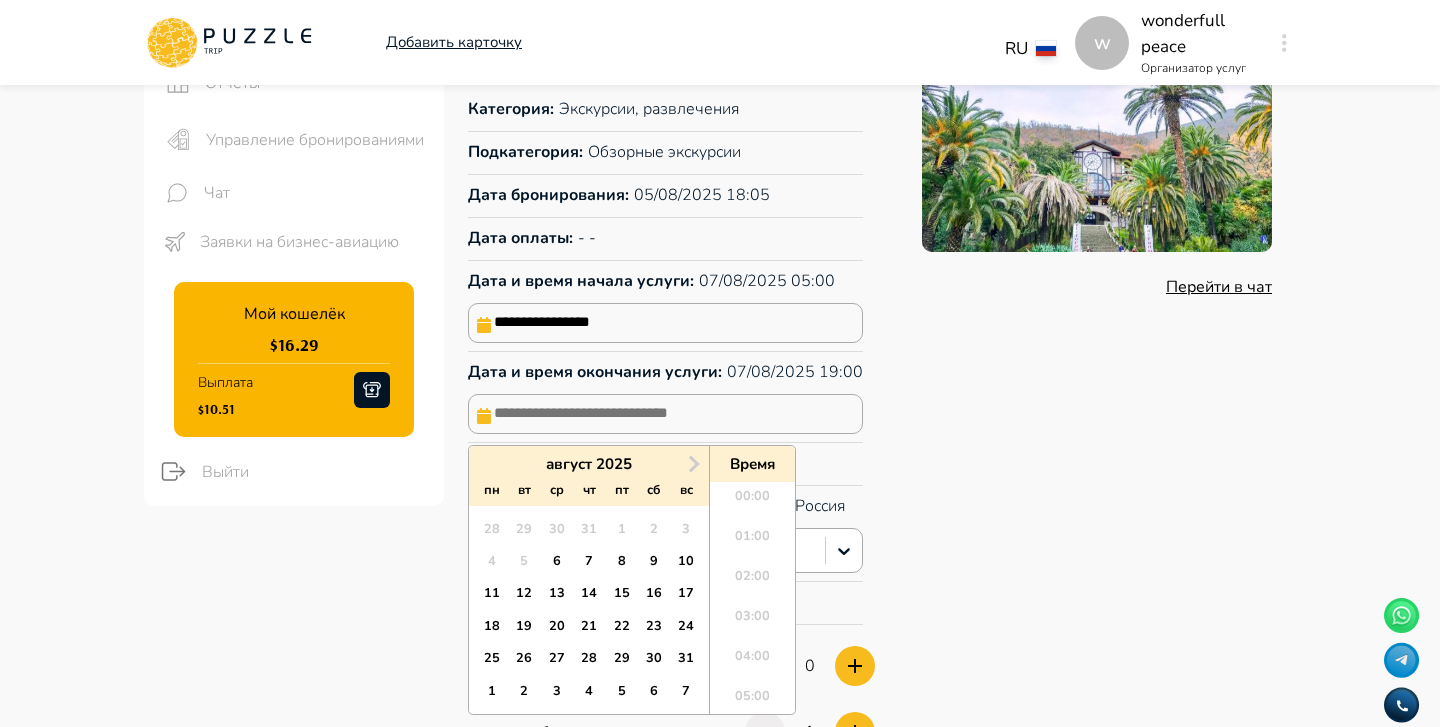 scroll, scrollTop: 704, scrollLeft: 0, axis: vertical 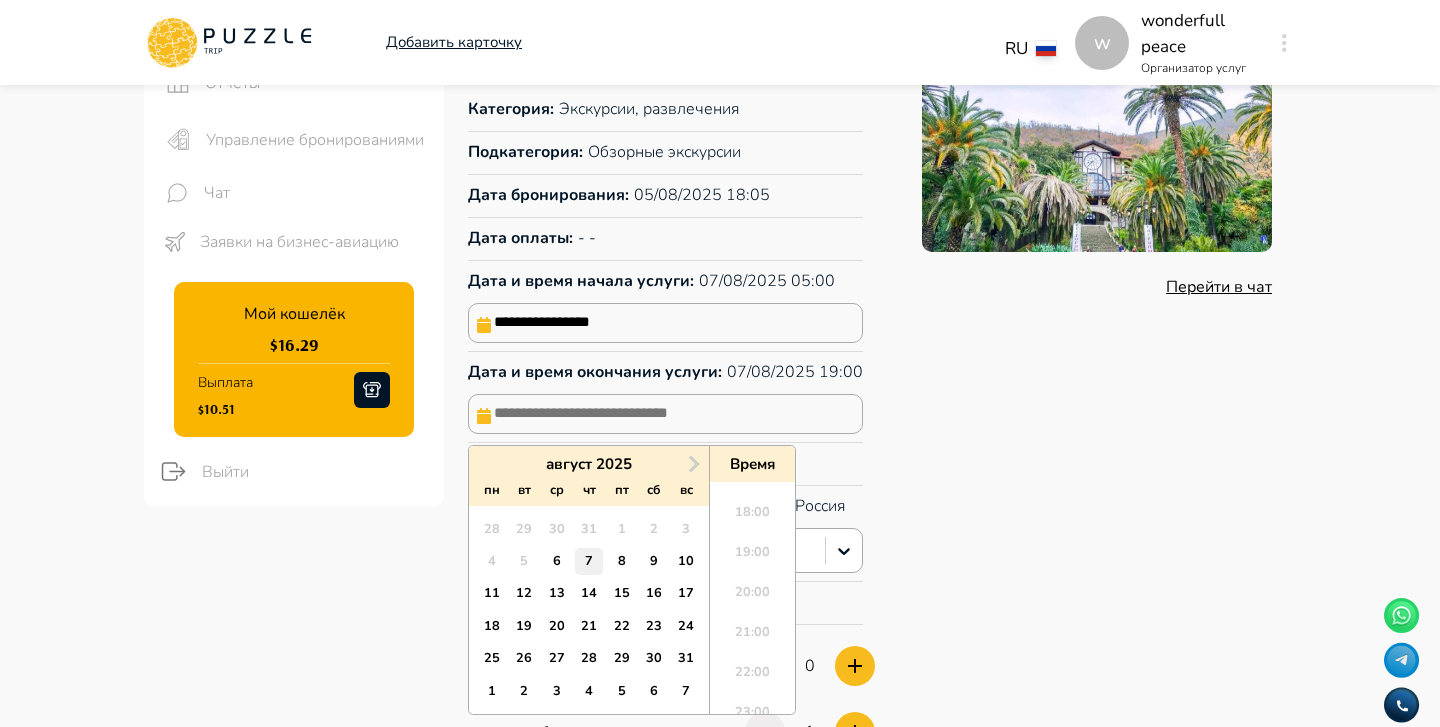 click on "7" at bounding box center [588, 561] 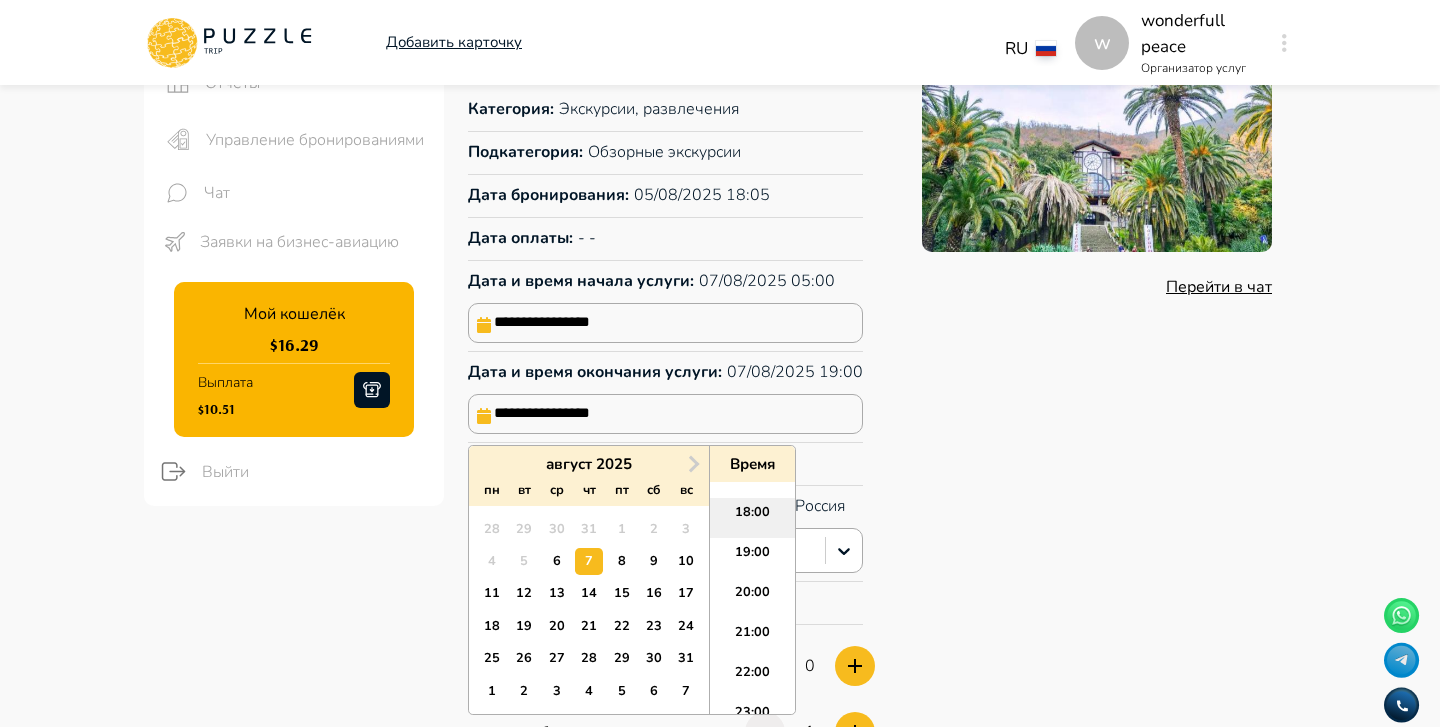 scroll, scrollTop: 728, scrollLeft: 0, axis: vertical 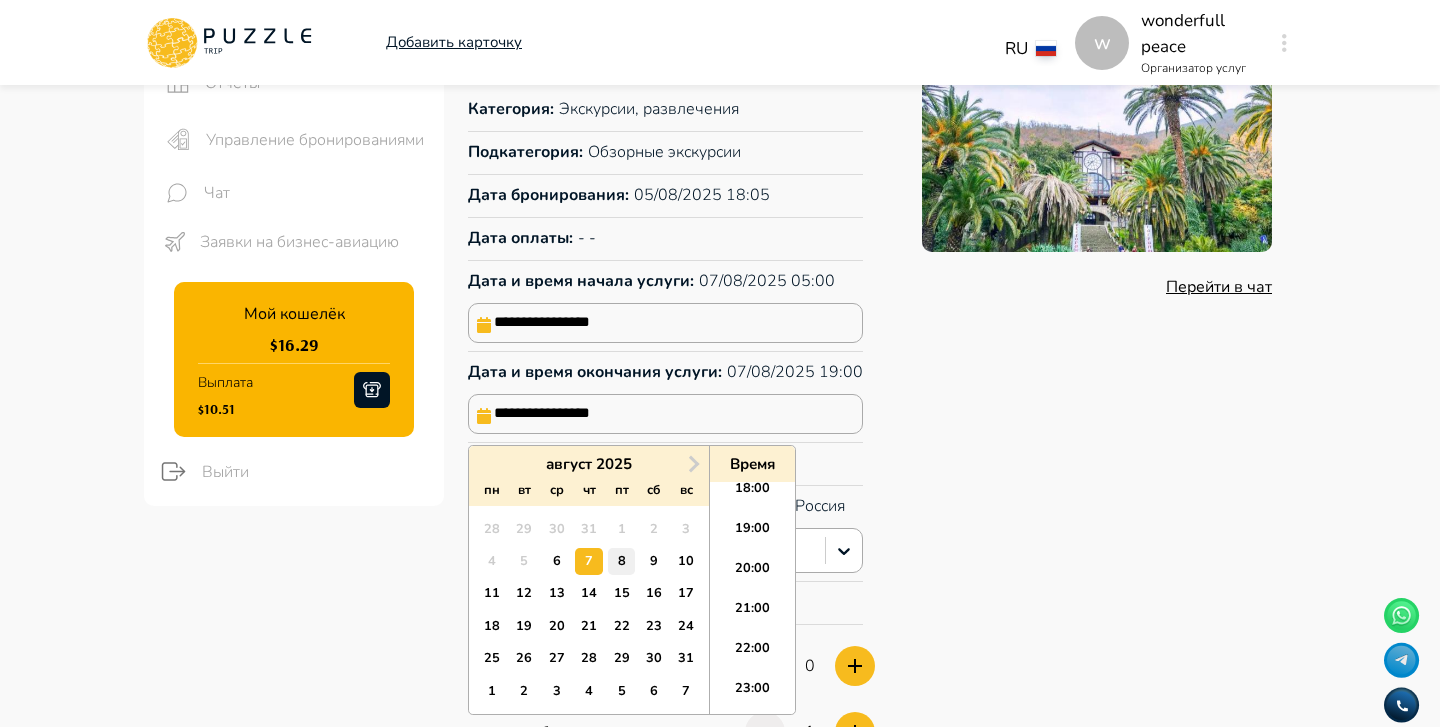 click on "8" at bounding box center (621, 561) 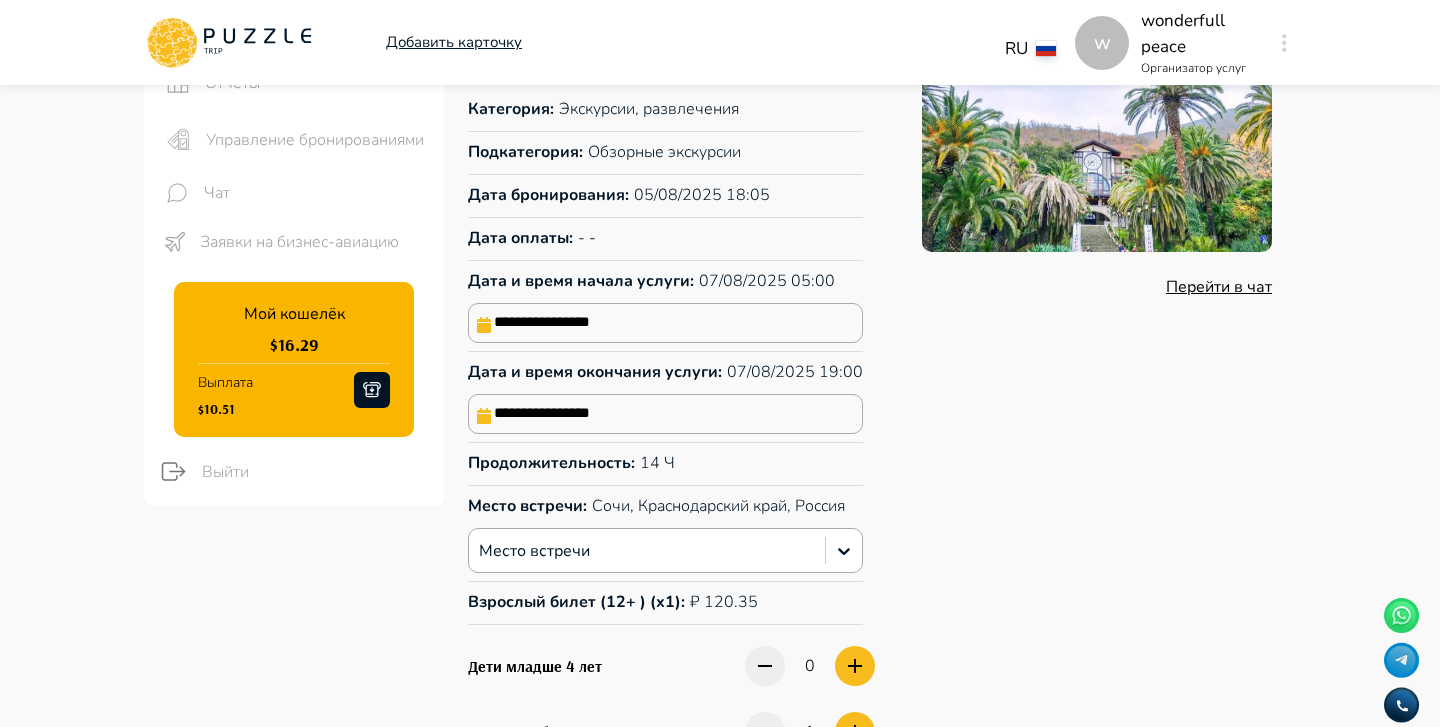 click on "Перейти в чат" at bounding box center (1097, 468) 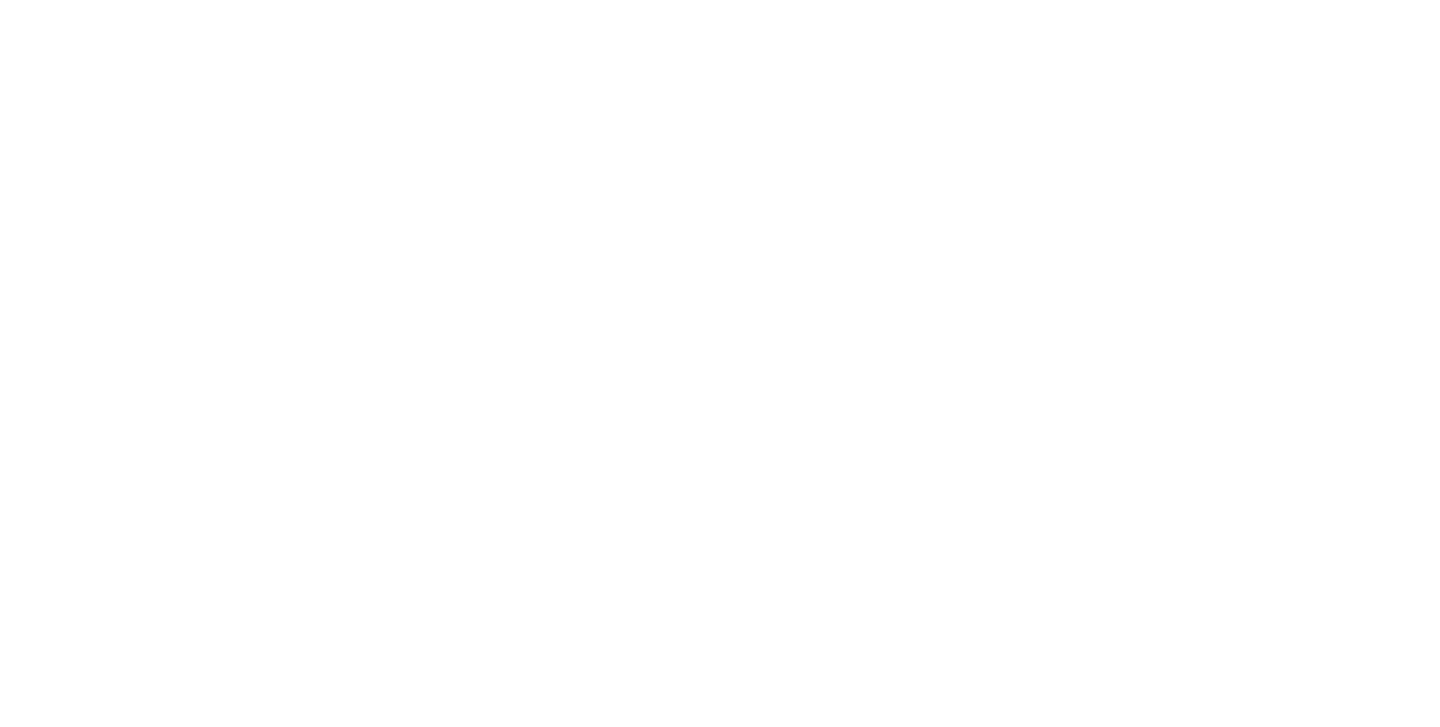 scroll, scrollTop: 0, scrollLeft: 0, axis: both 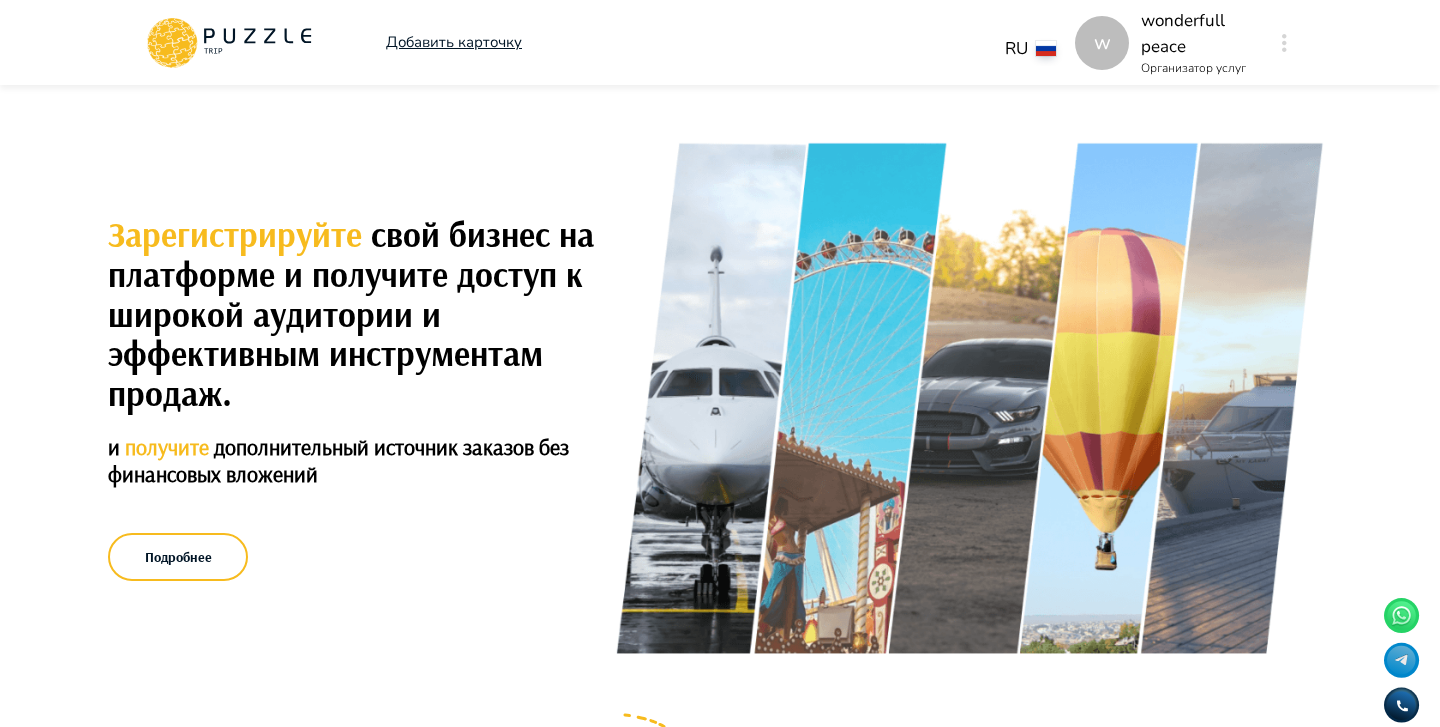 click on "w wonderfull peace  Организатор услуг w" at bounding box center [1185, 42] 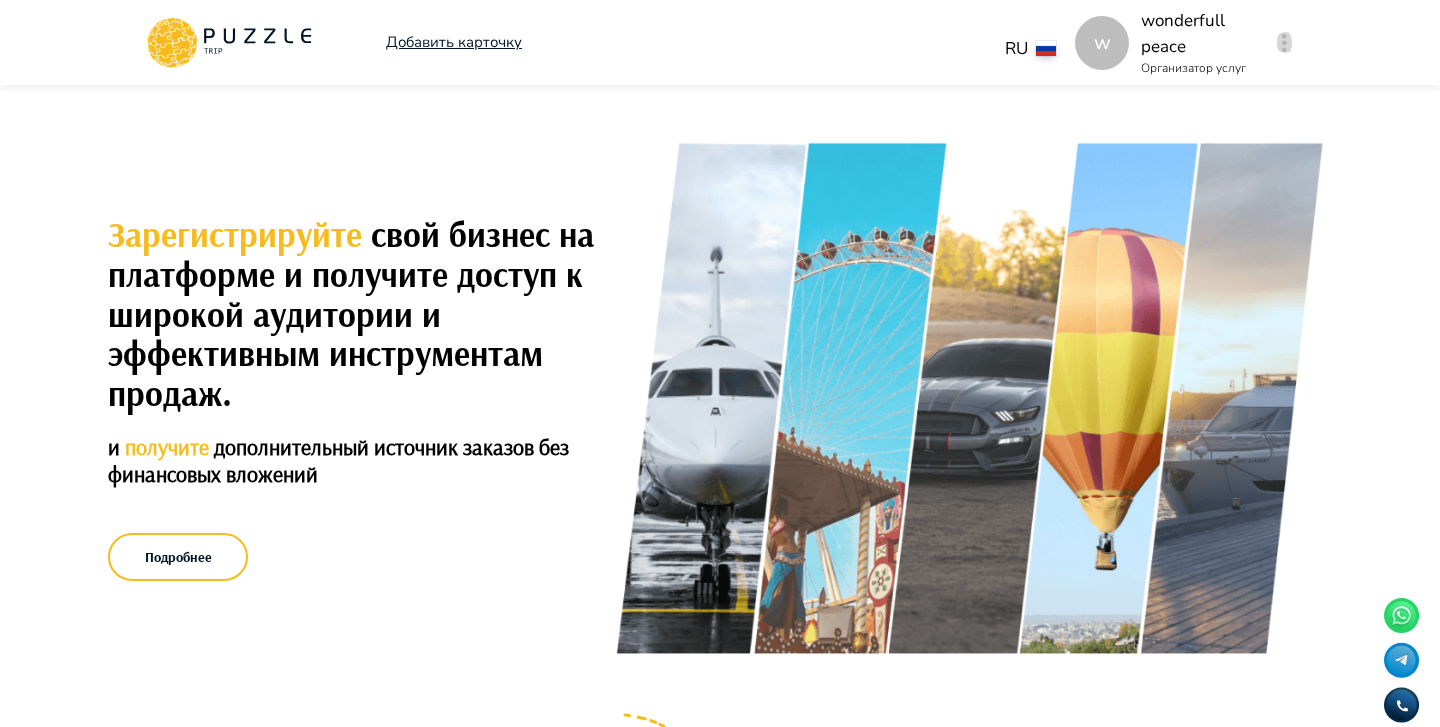 click at bounding box center [1284, 43] 